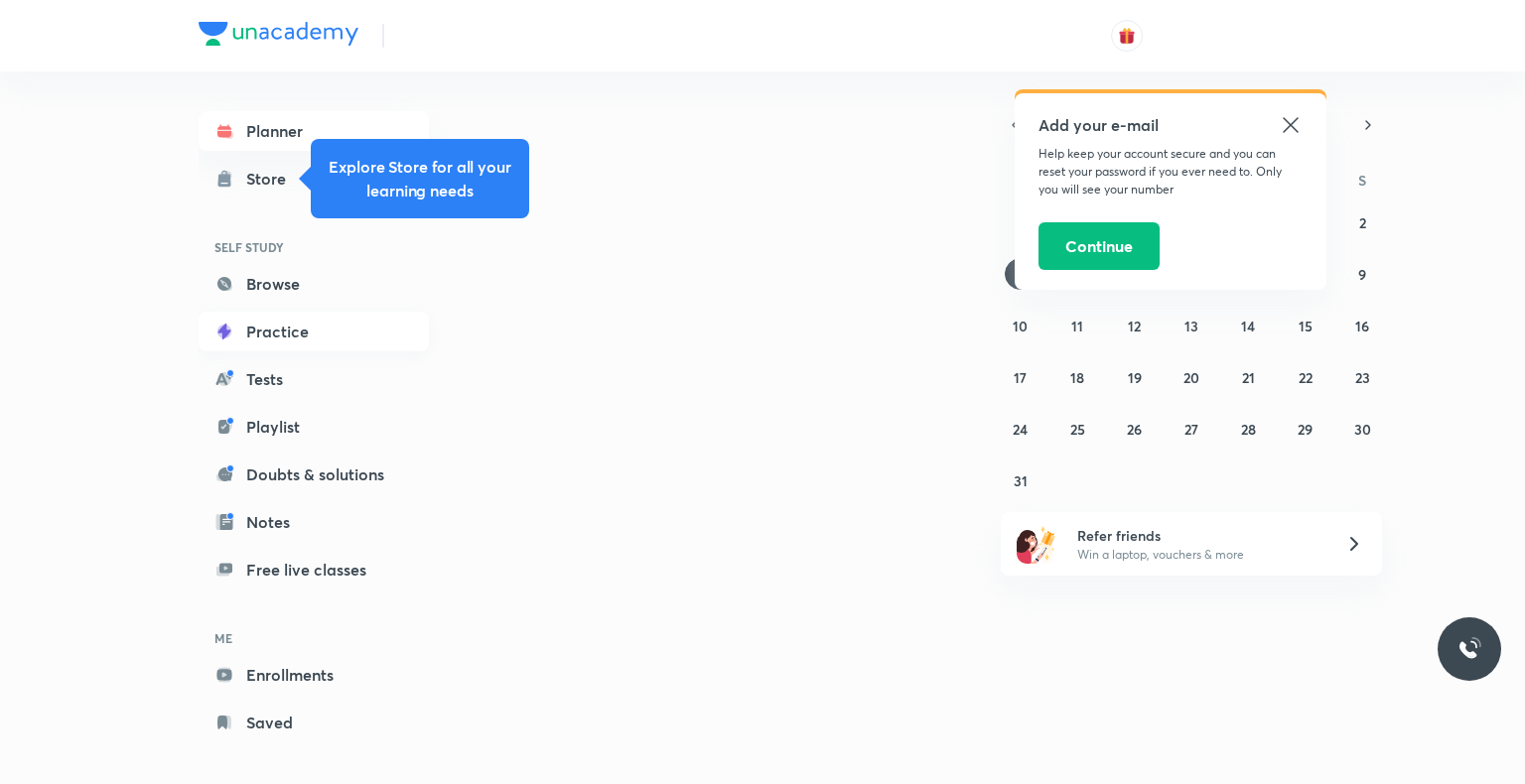 scroll, scrollTop: 0, scrollLeft: 0, axis: both 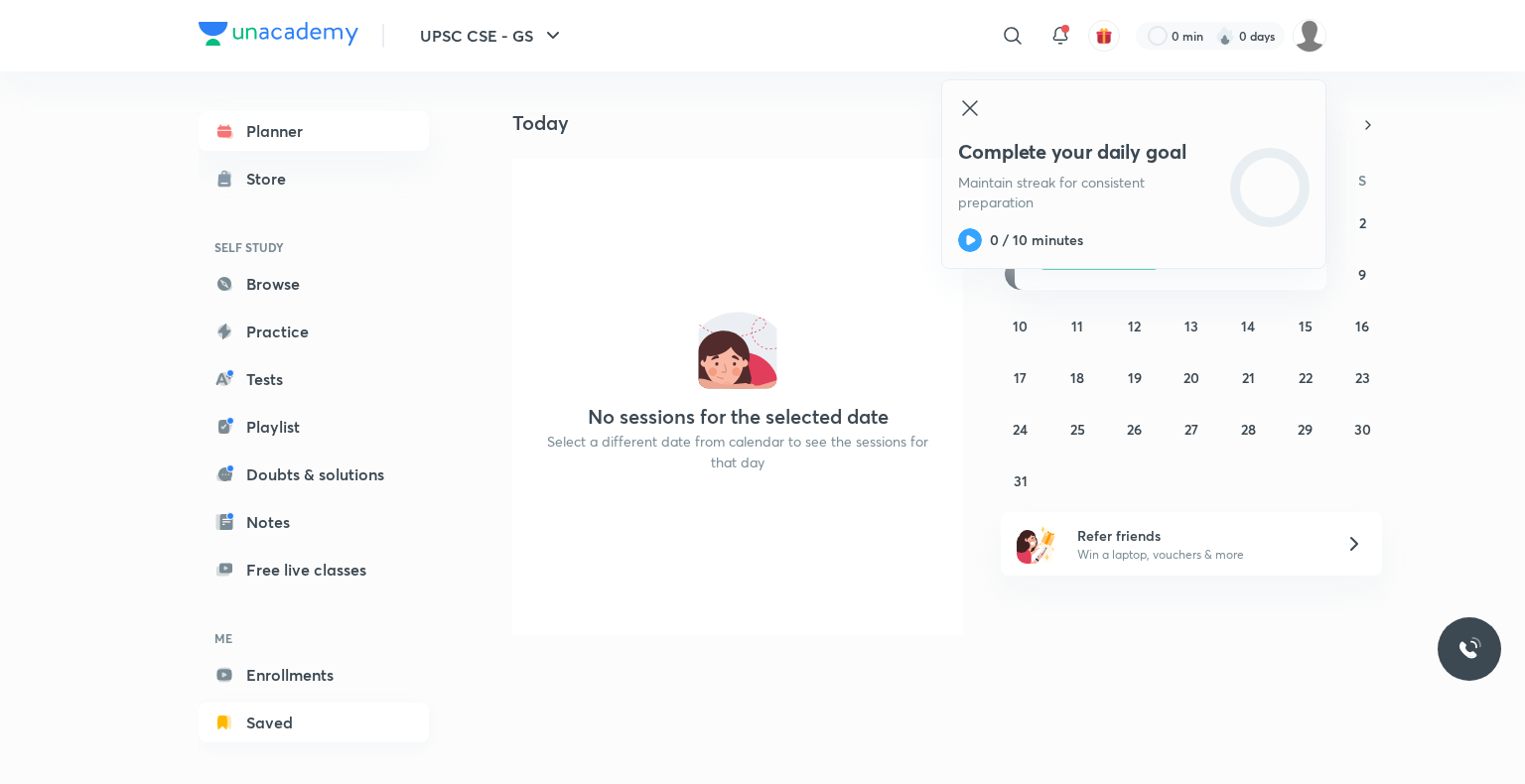 click on "Saved" at bounding box center [314, 722] 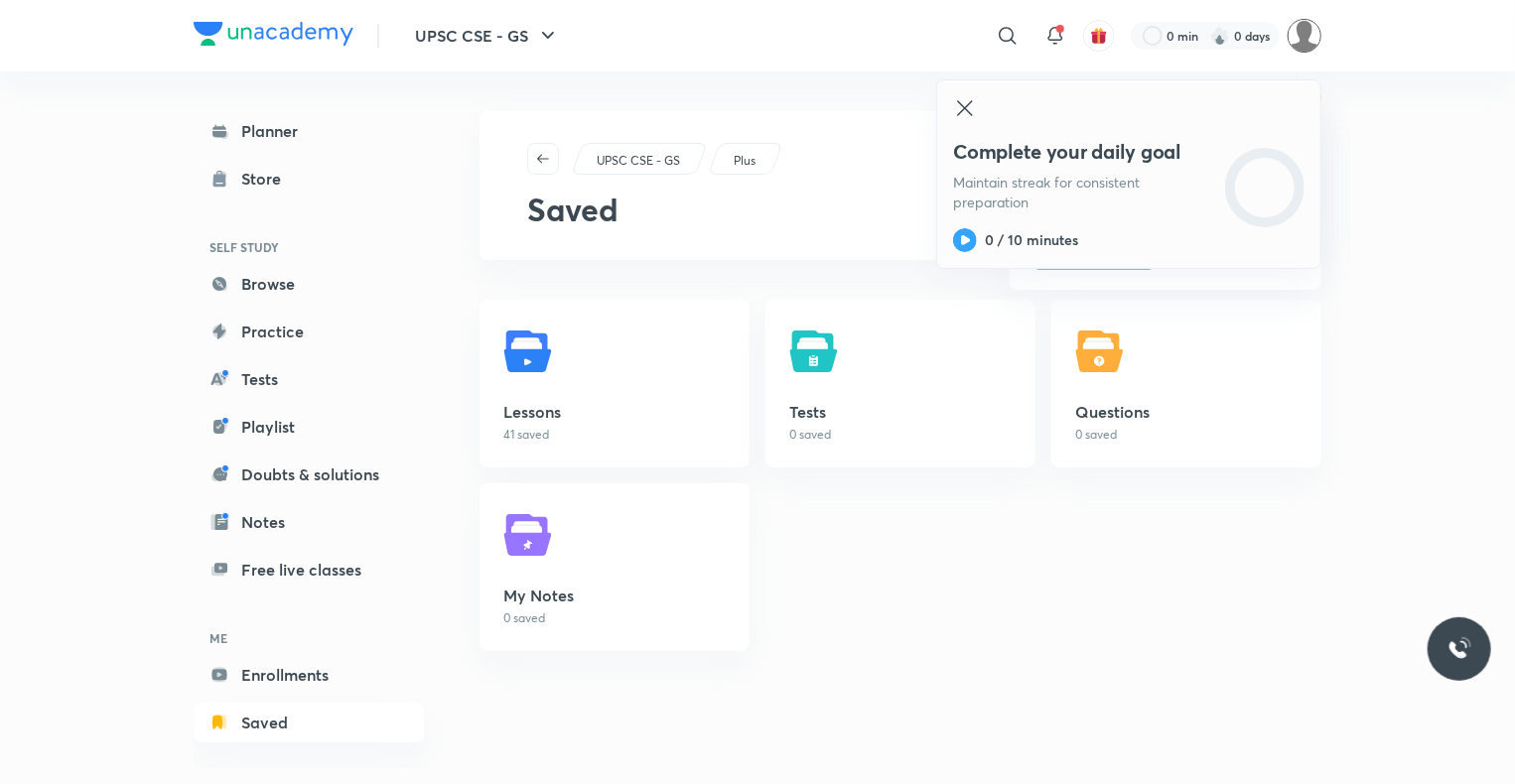 click at bounding box center [1305, 36] 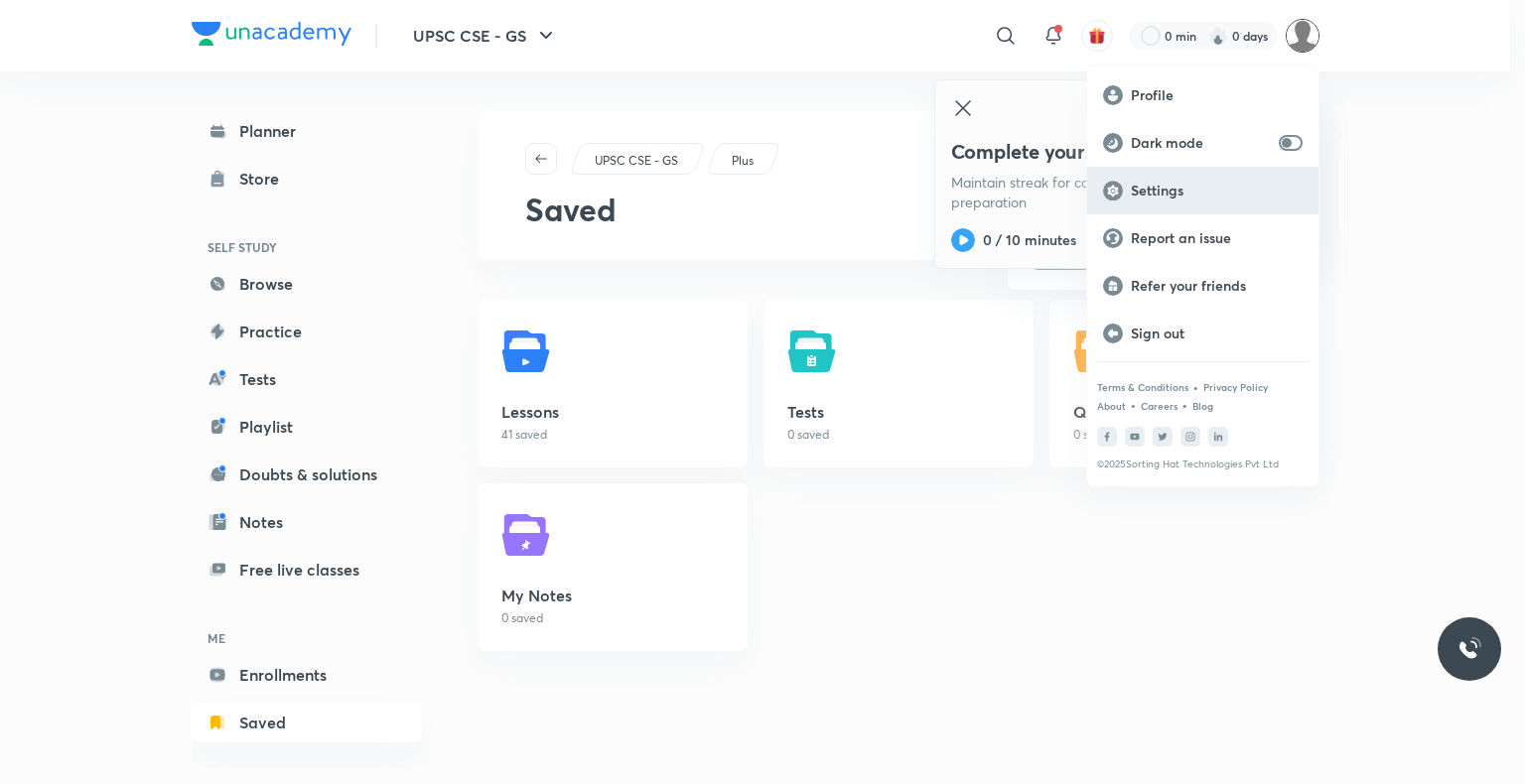 click on "Settings" at bounding box center (1216, 191) 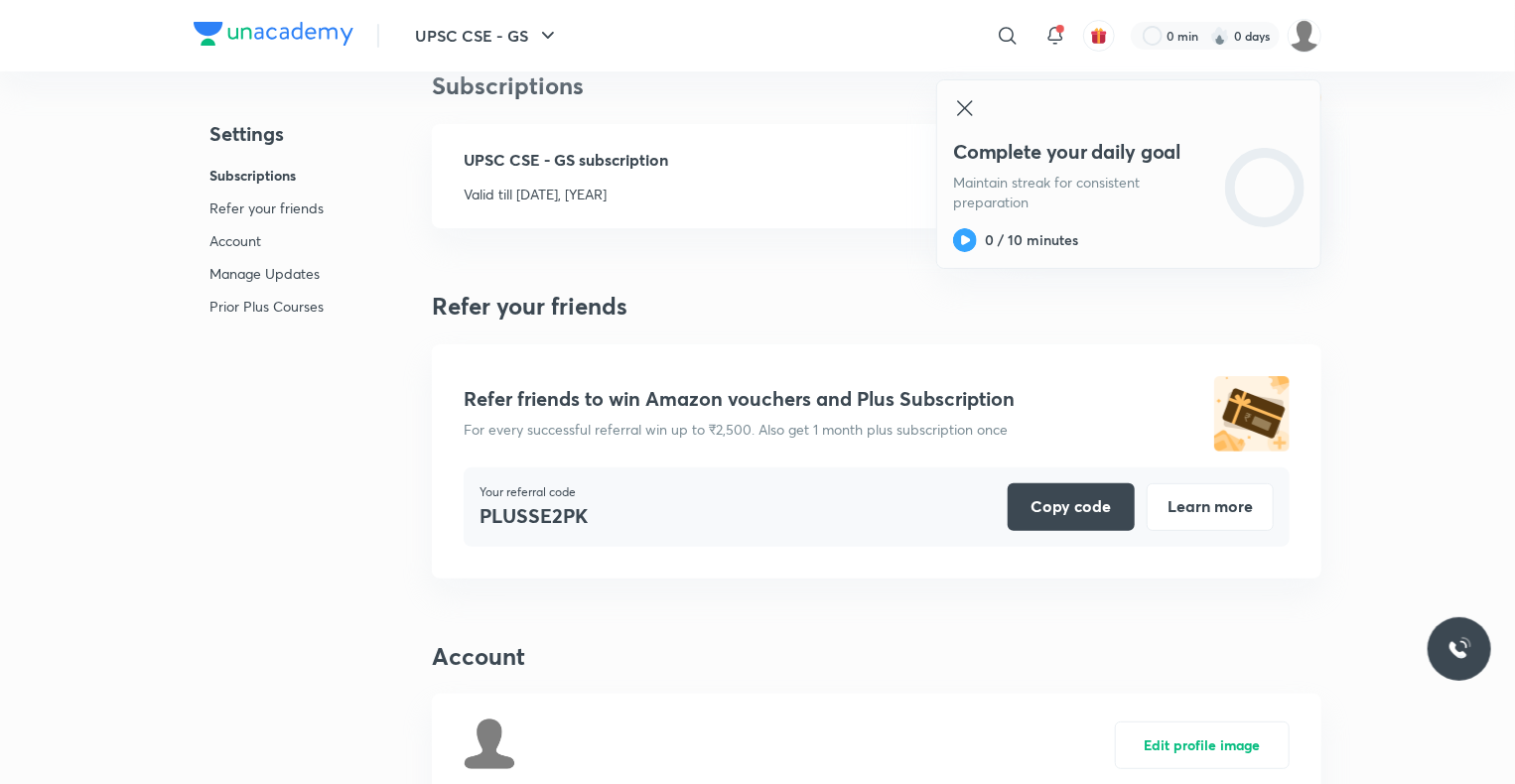 scroll, scrollTop: 0, scrollLeft: 0, axis: both 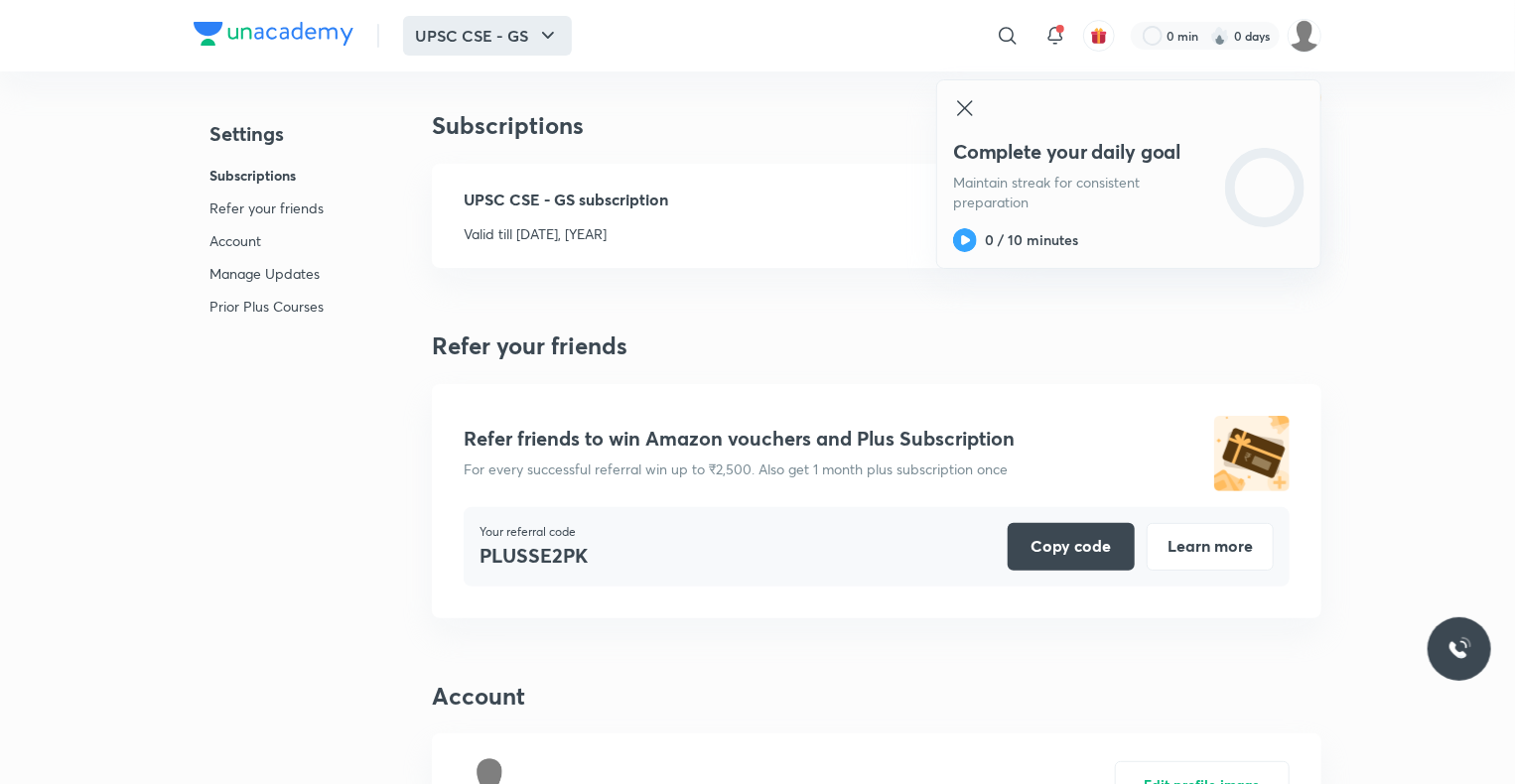 click on "UPSC CSE - GS" at bounding box center [487, 36] 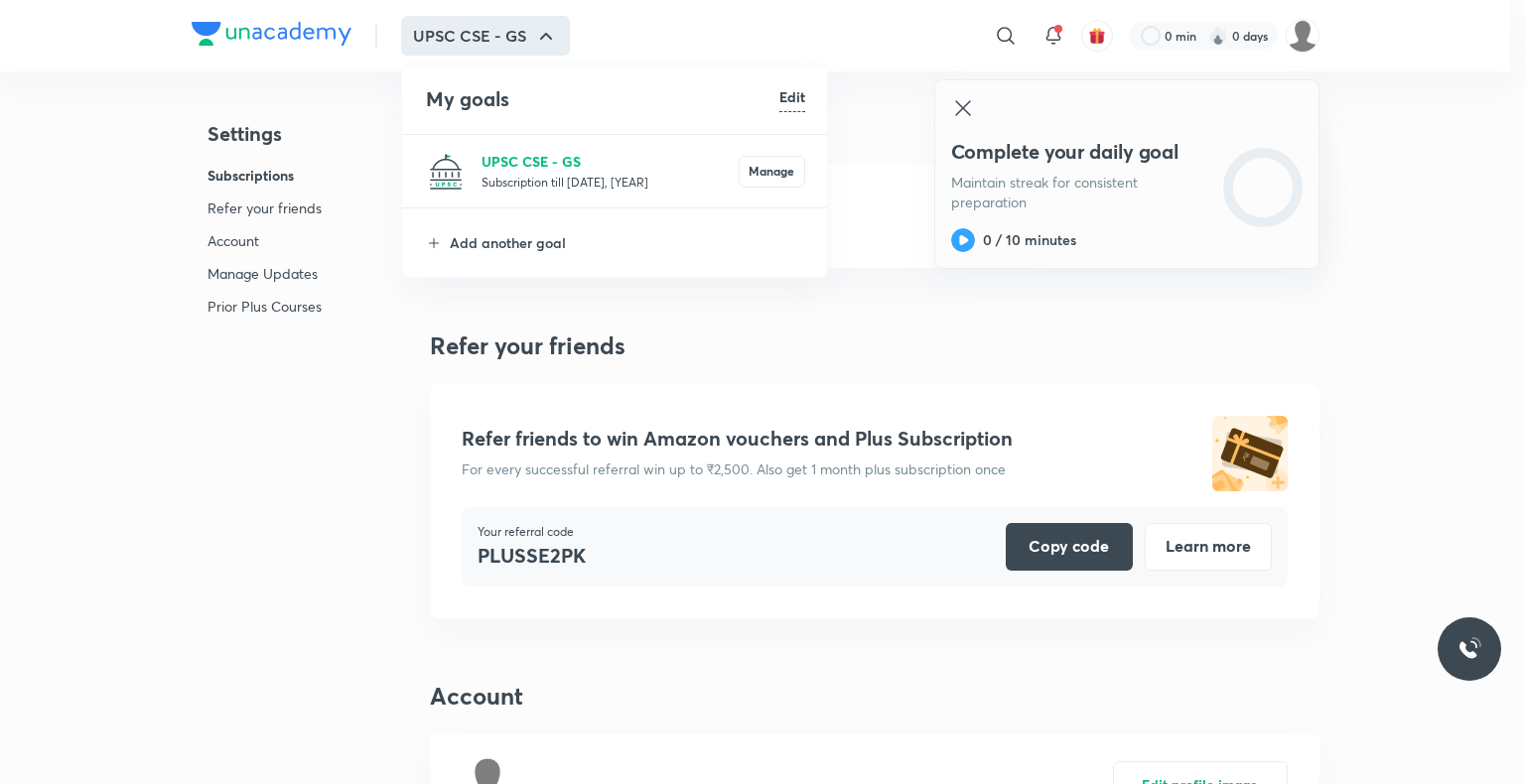 click on "UPSC CSE - GS" at bounding box center (610, 161) 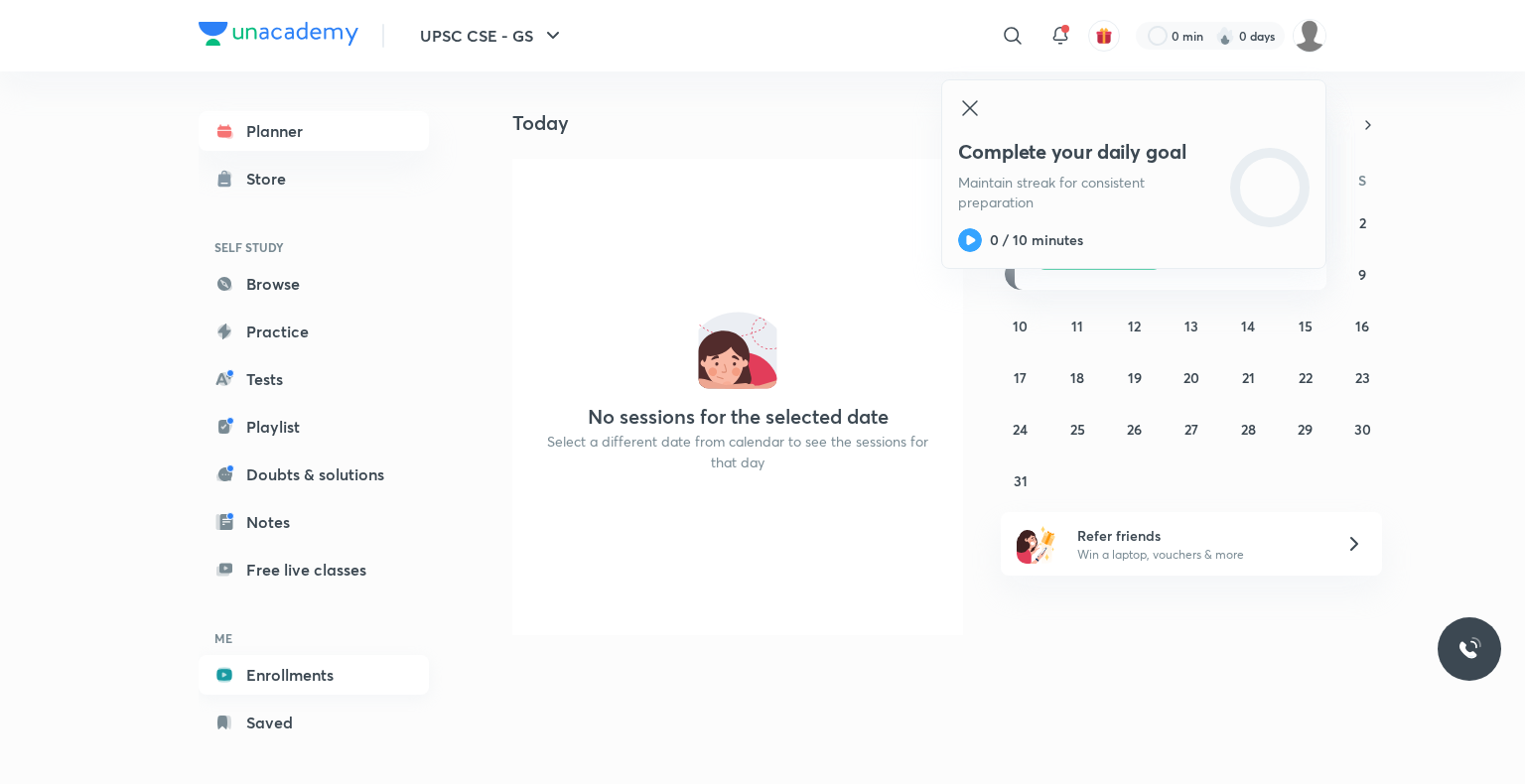click on "Enrollments" at bounding box center (314, 675) 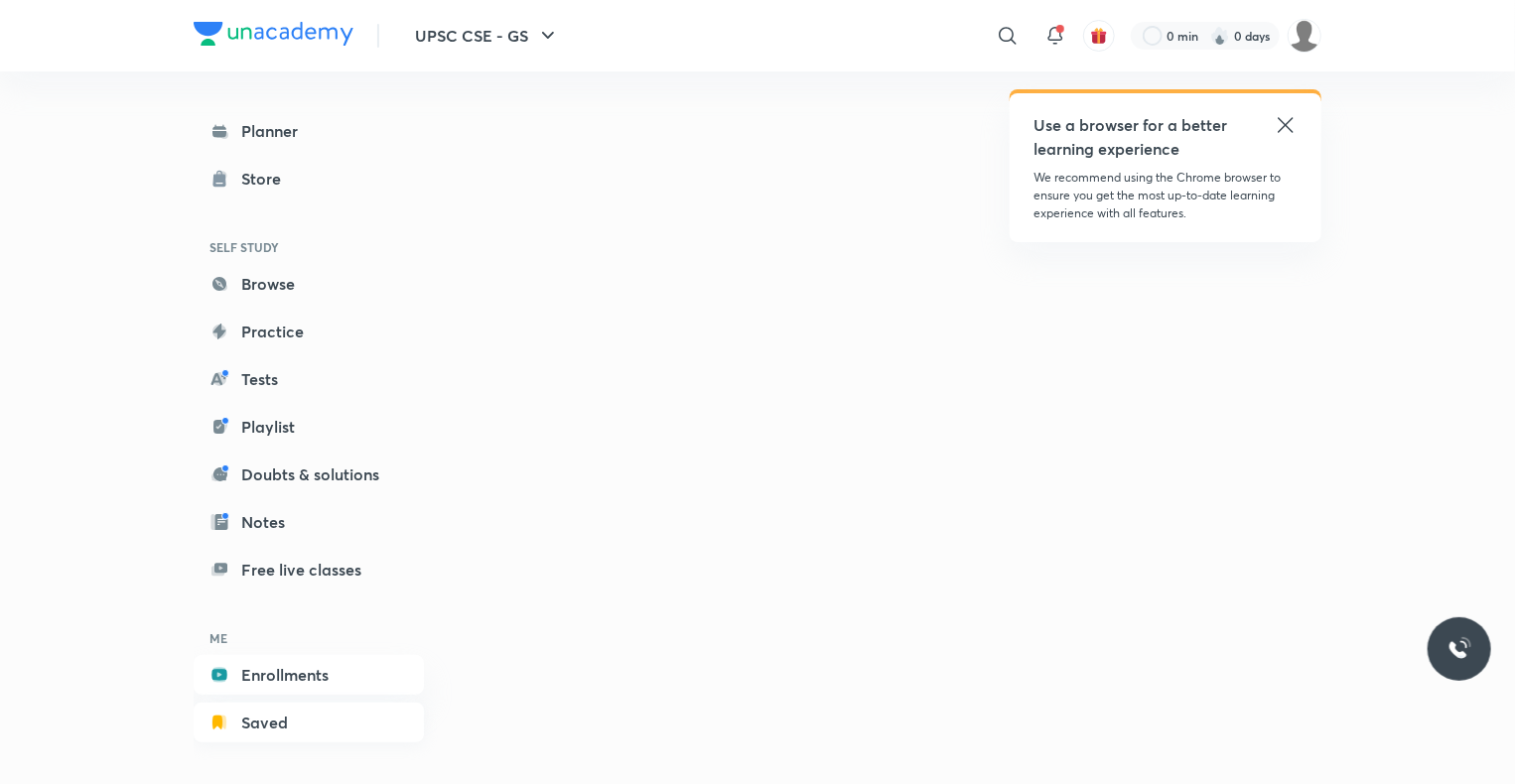 click on "Saved" at bounding box center [309, 722] 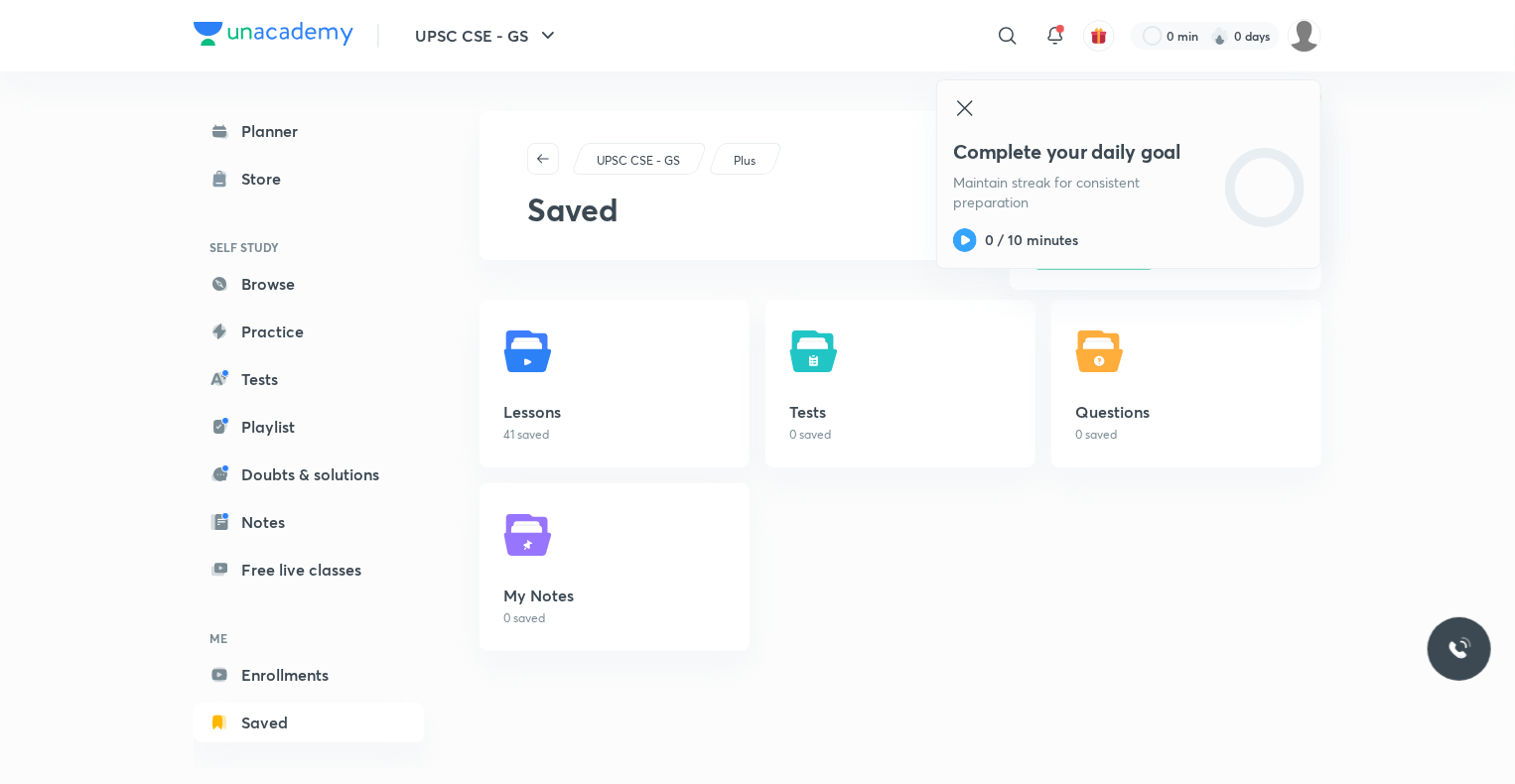 click 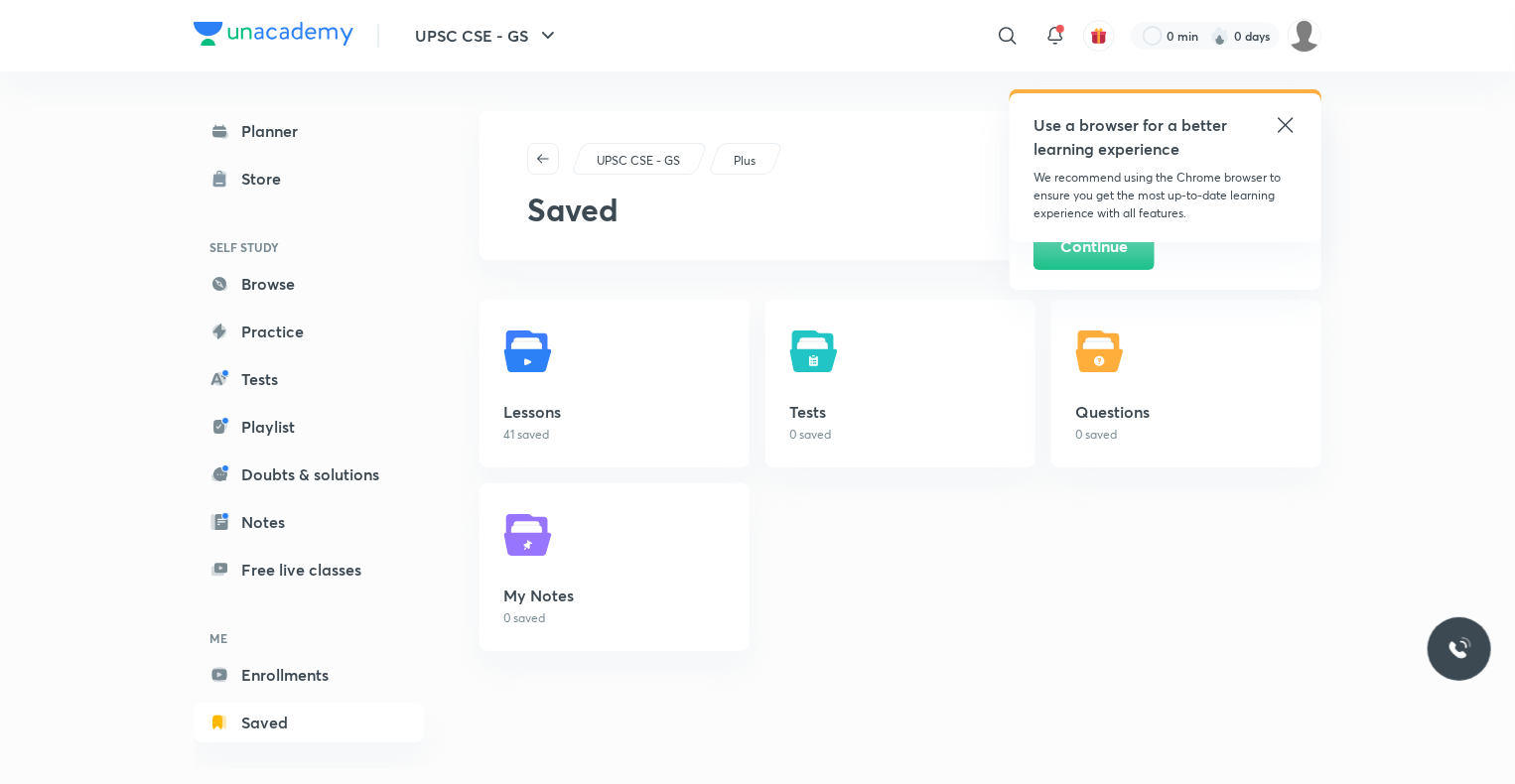 click 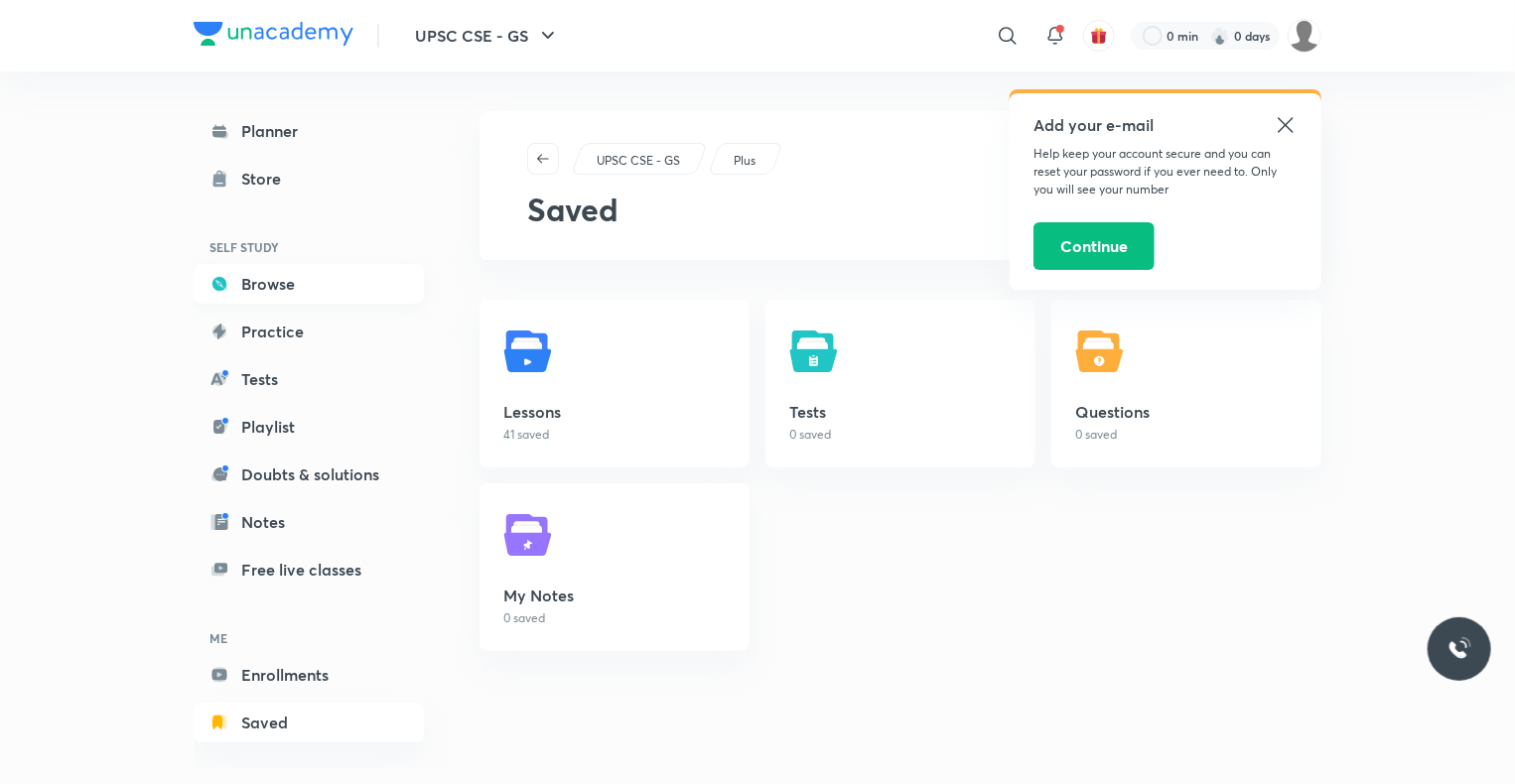 click on "Browse" at bounding box center [309, 284] 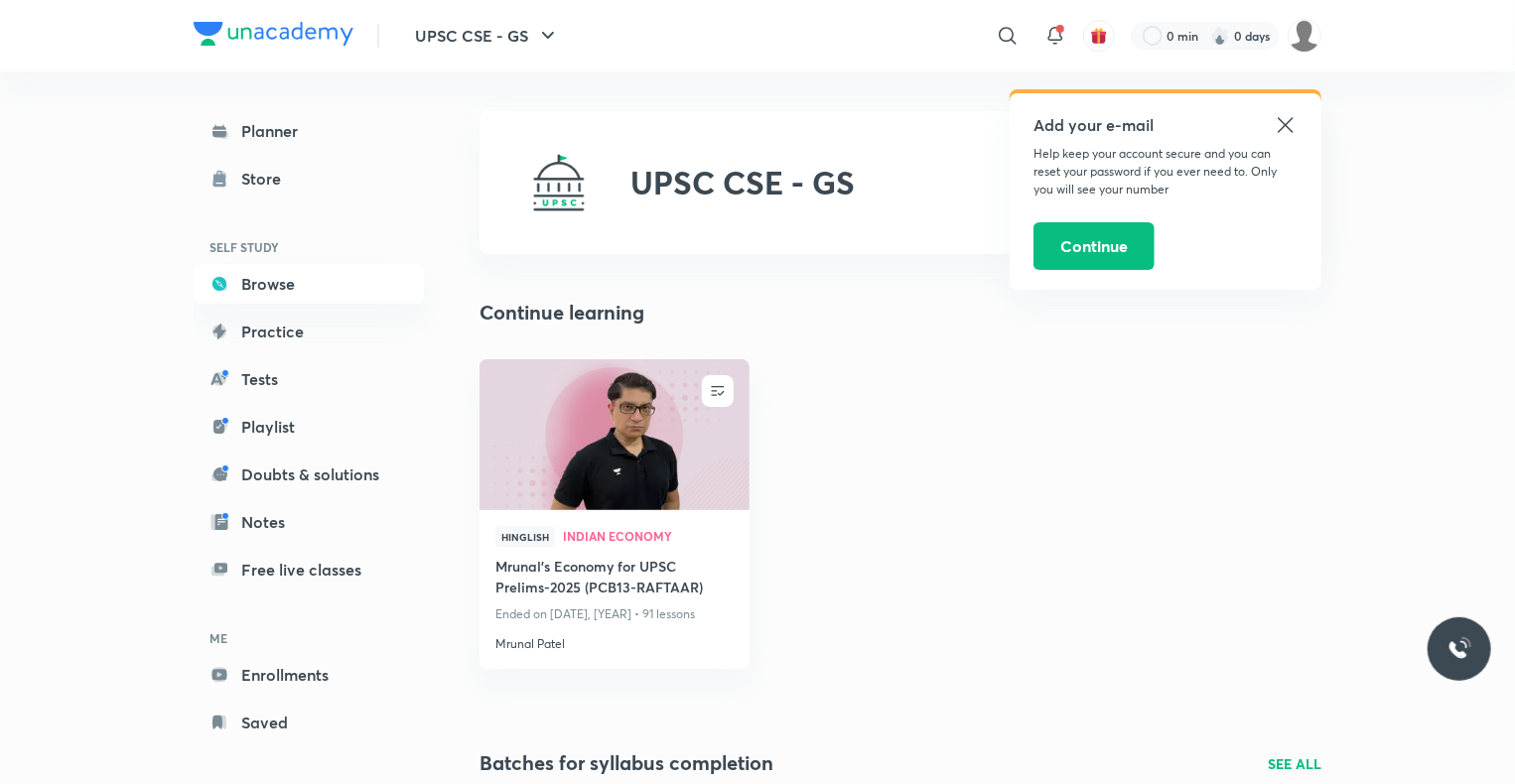 scroll, scrollTop: 13, scrollLeft: 0, axis: vertical 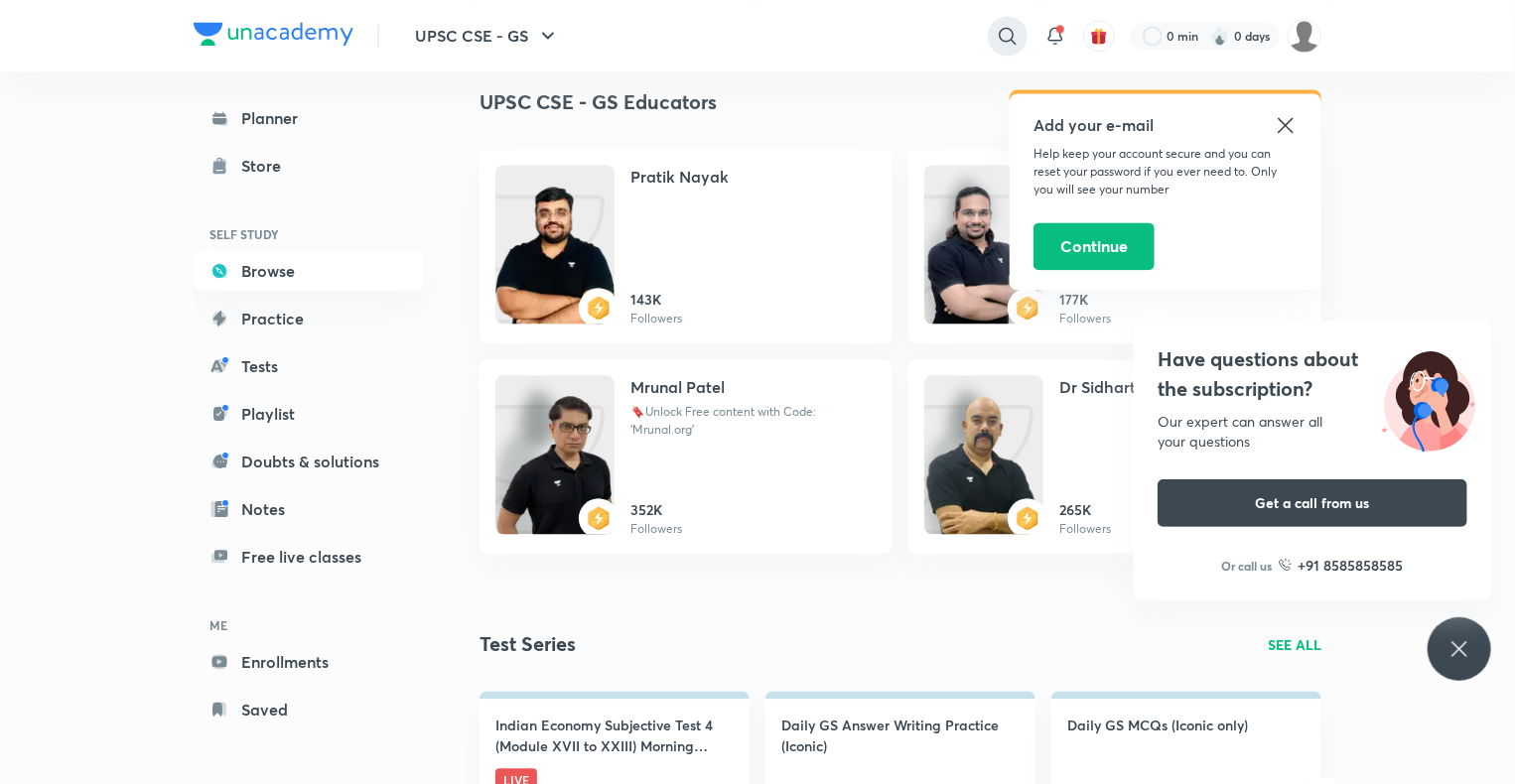 click 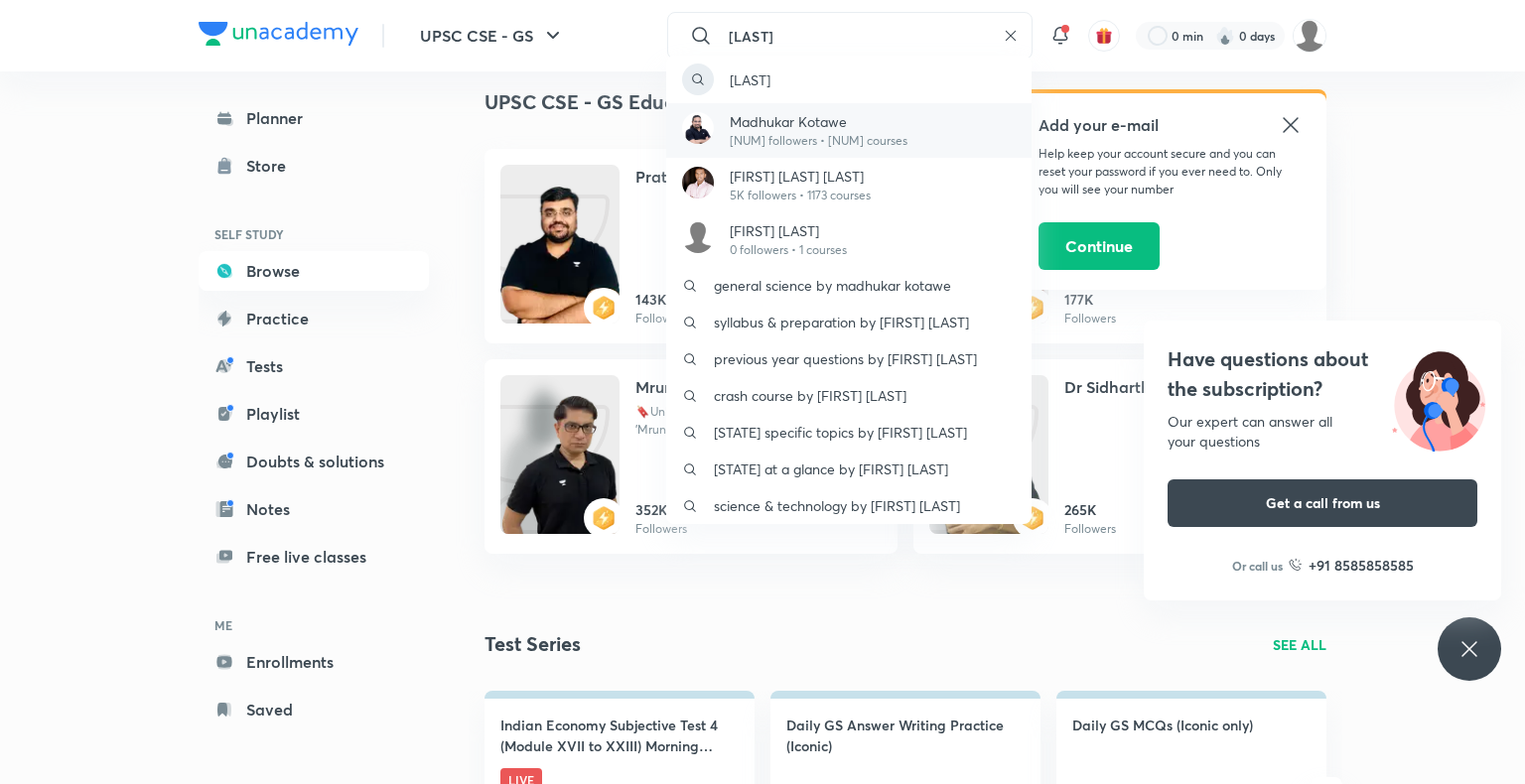 type on "[LAST]" 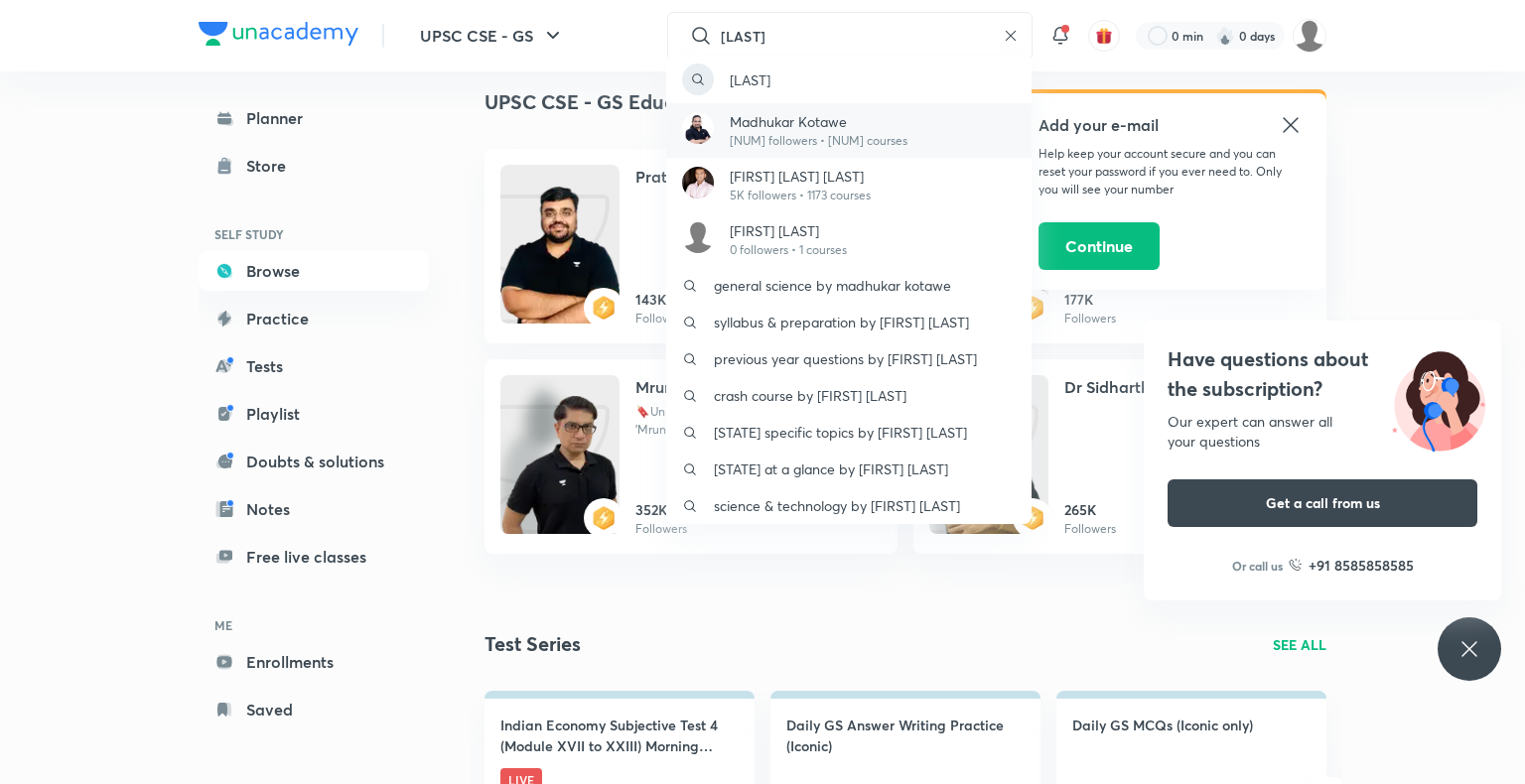click on "[FIRST] [LAST] [NUM] followers • [NUM] courses" at bounding box center [849, 130] 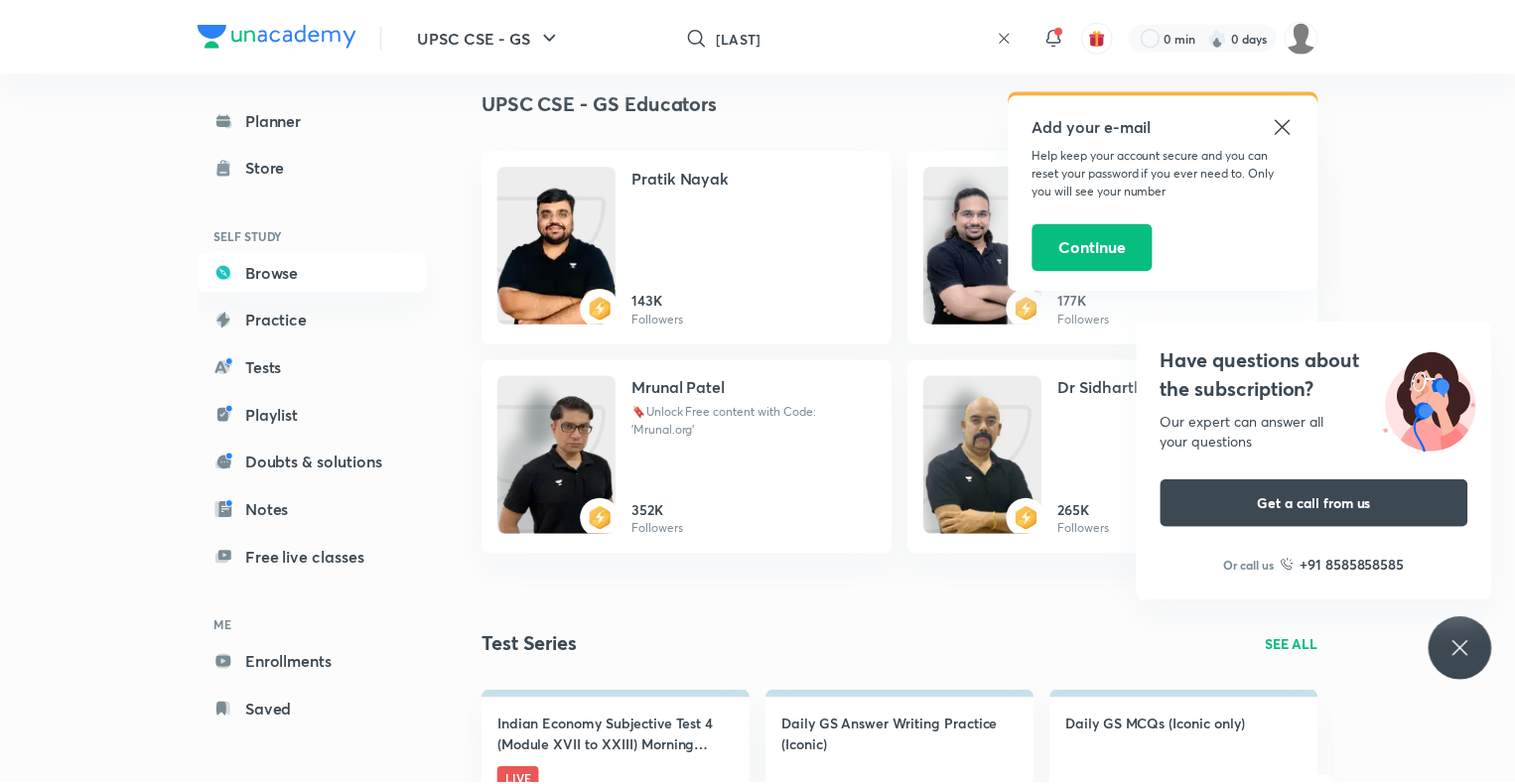 scroll, scrollTop: 0, scrollLeft: 0, axis: both 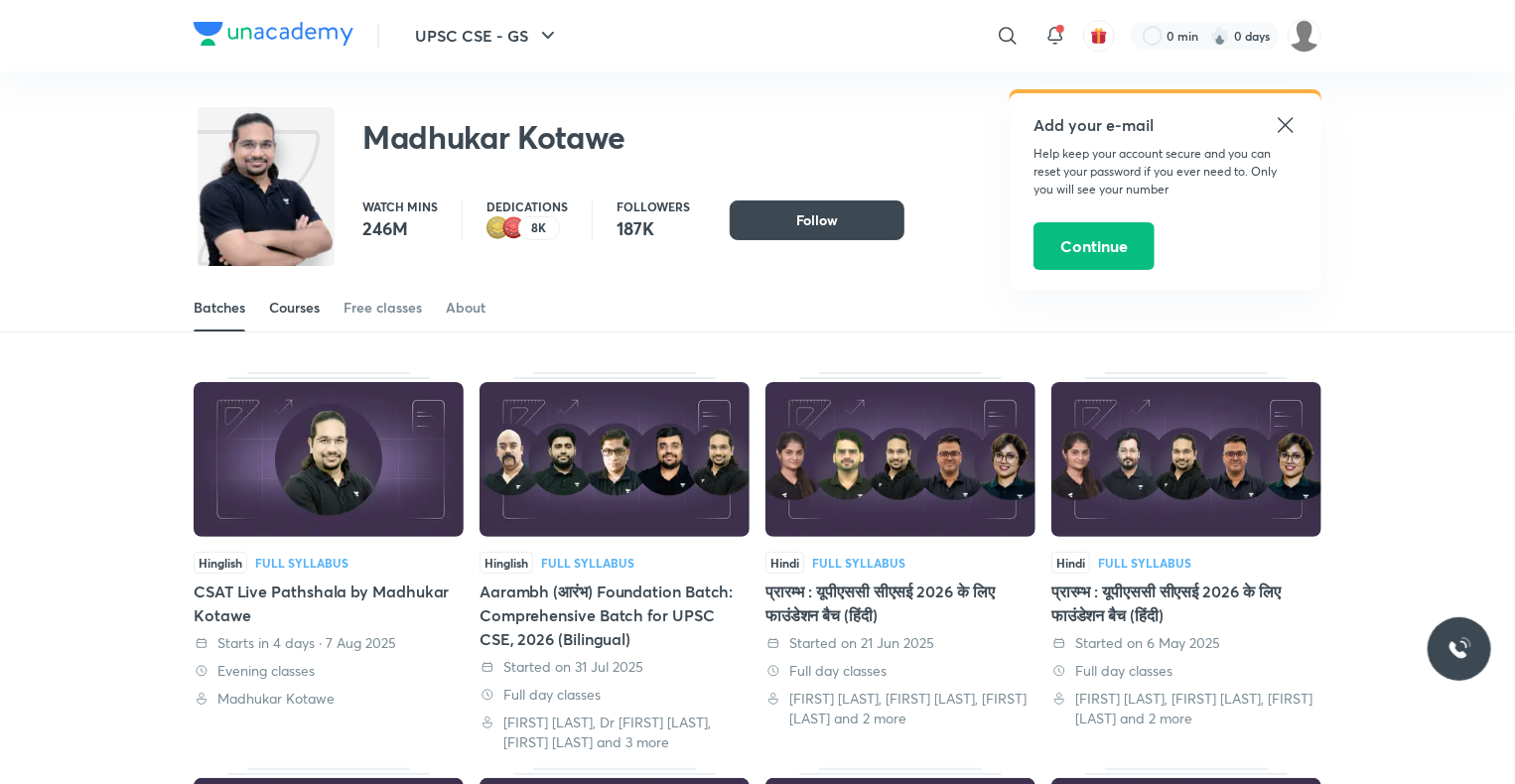 click on "Courses" at bounding box center (294, 308) 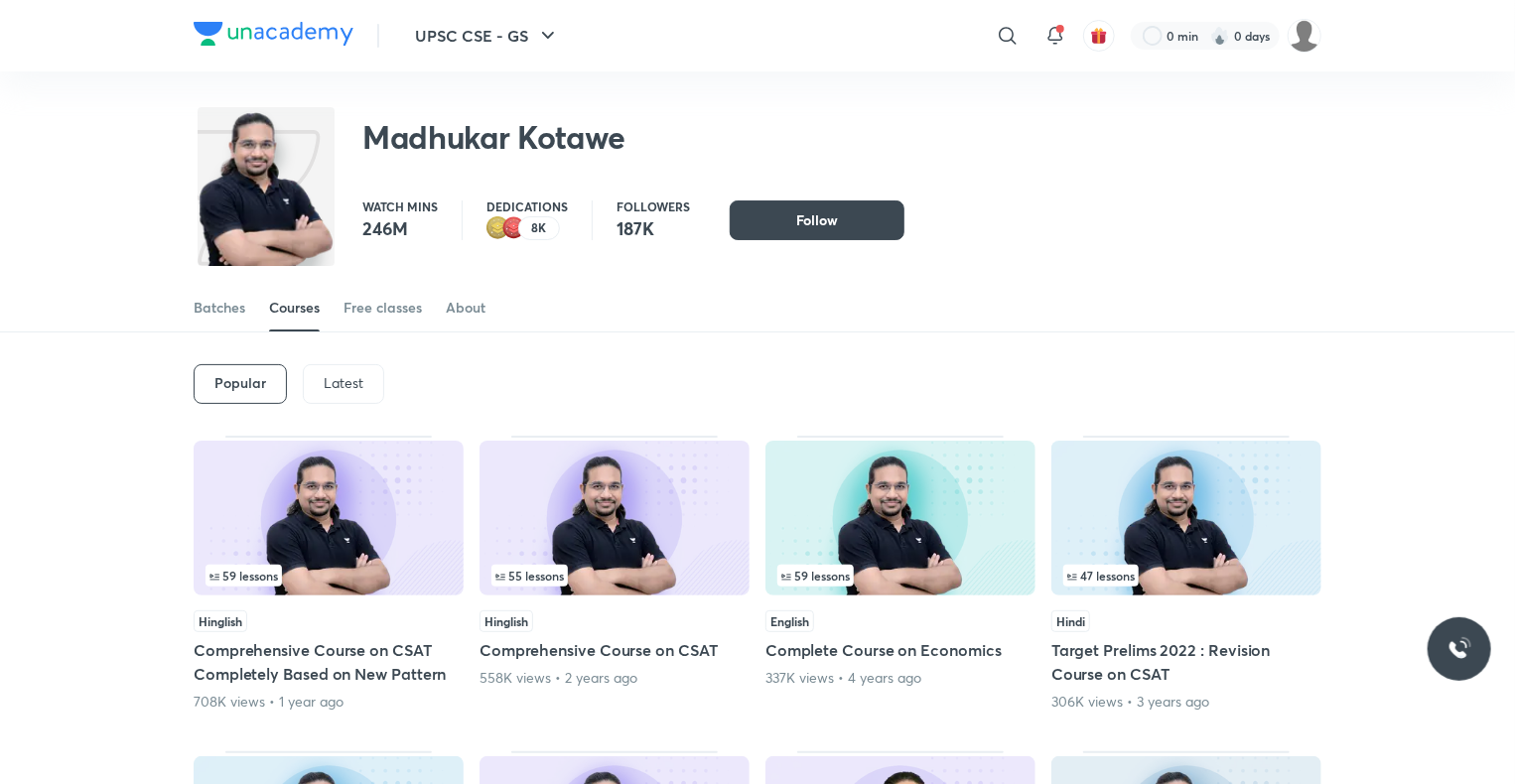 click on "Latest" at bounding box center [344, 383] 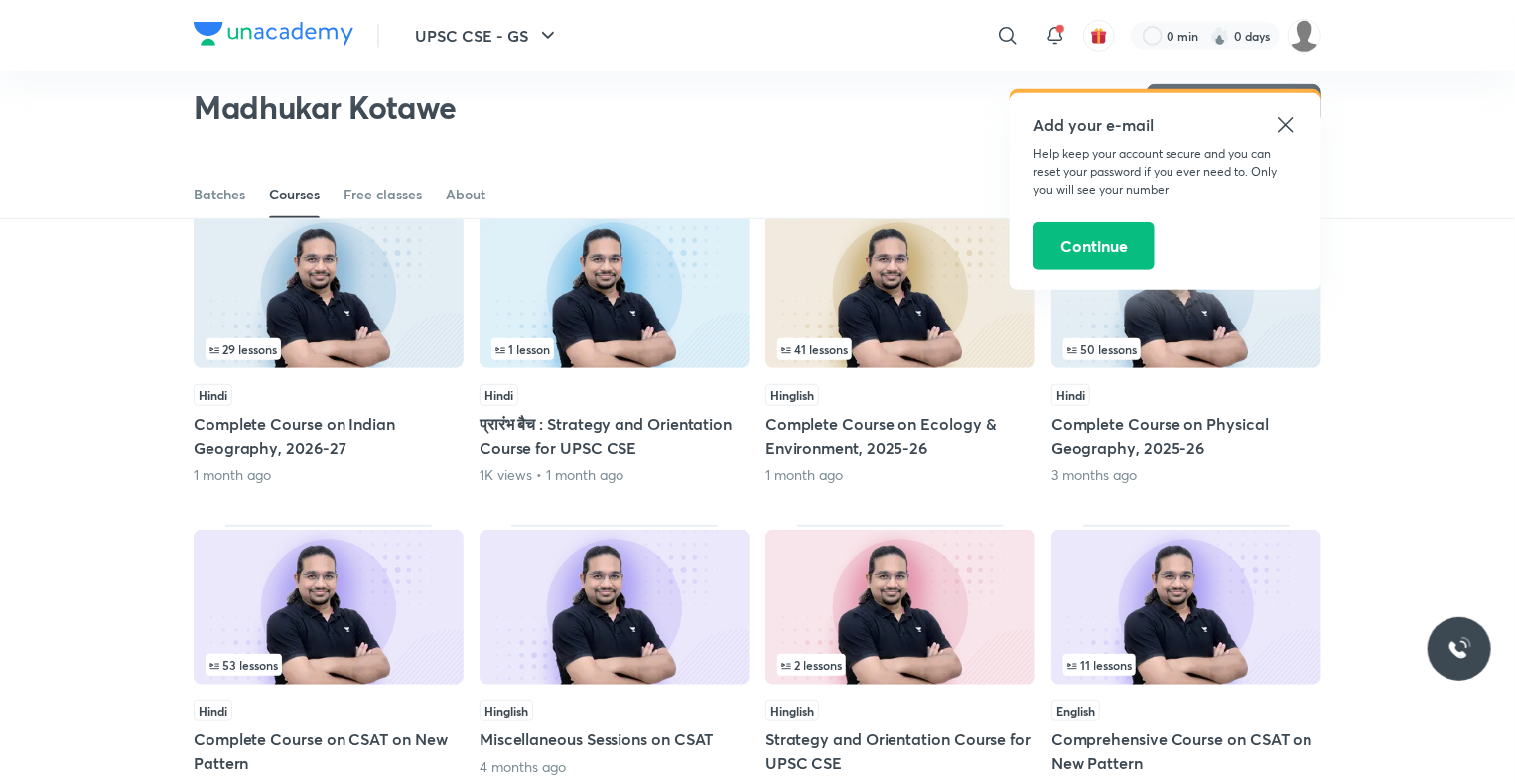scroll, scrollTop: 523, scrollLeft: 0, axis: vertical 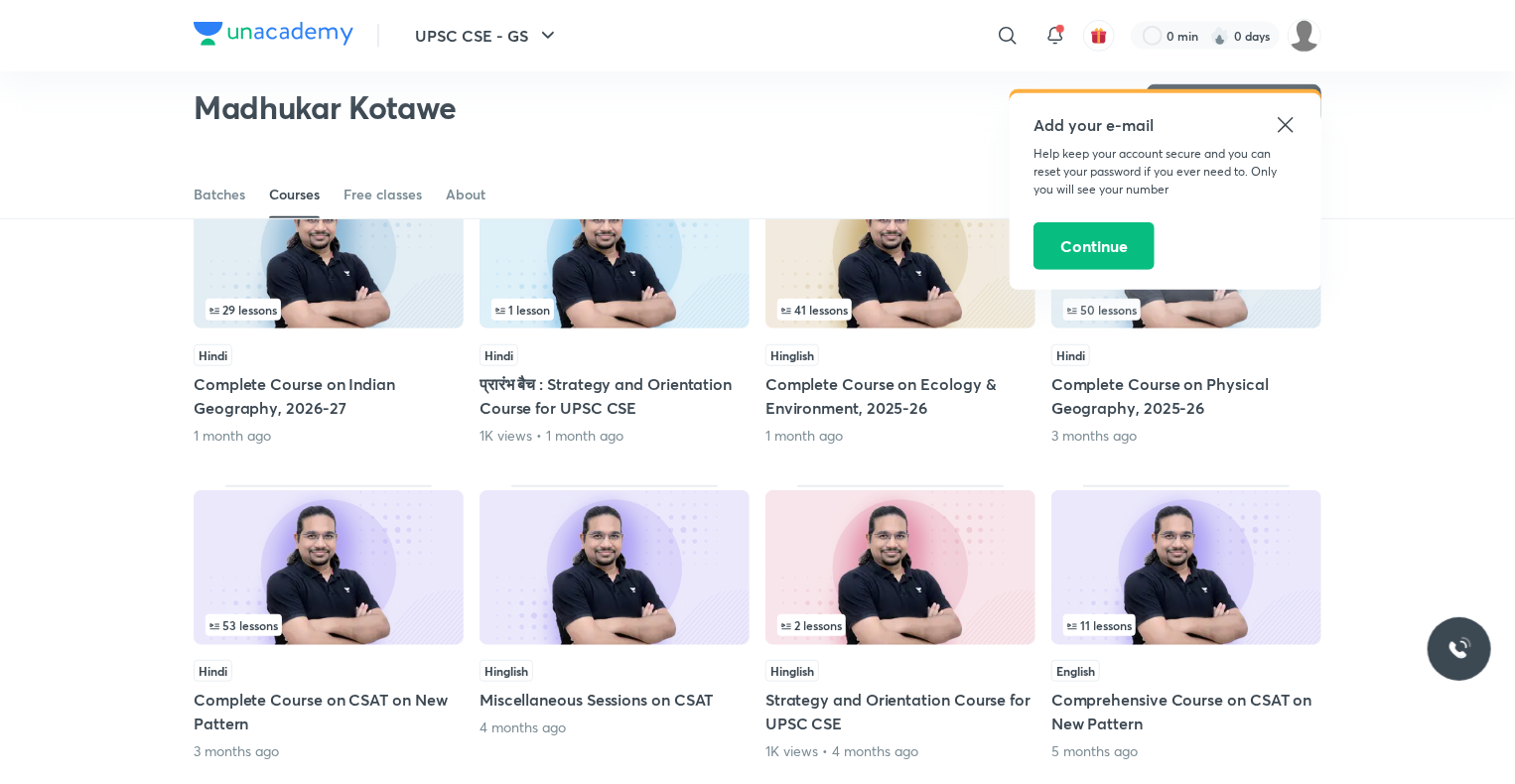 click at bounding box center [329, 568] 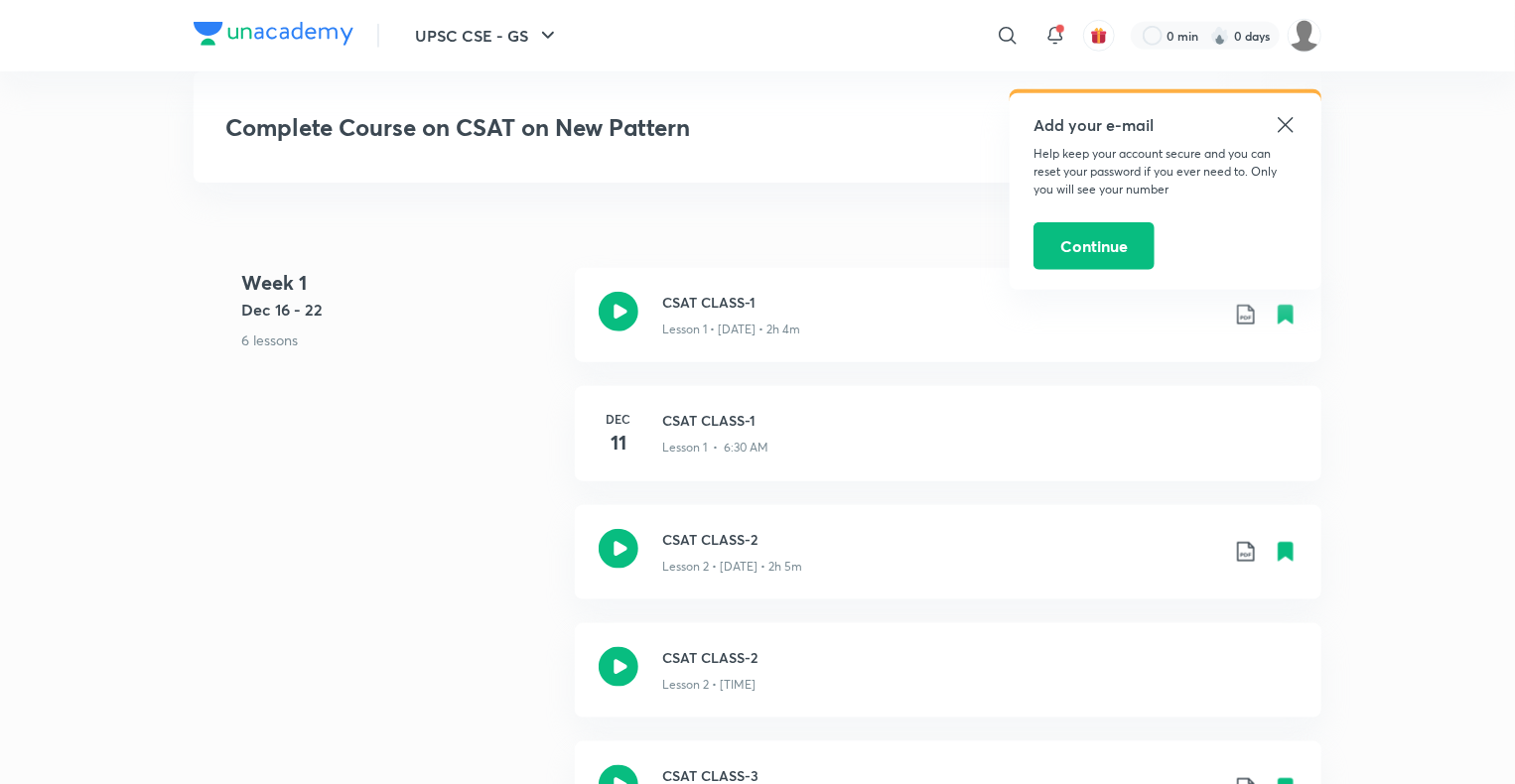 scroll, scrollTop: 873, scrollLeft: 0, axis: vertical 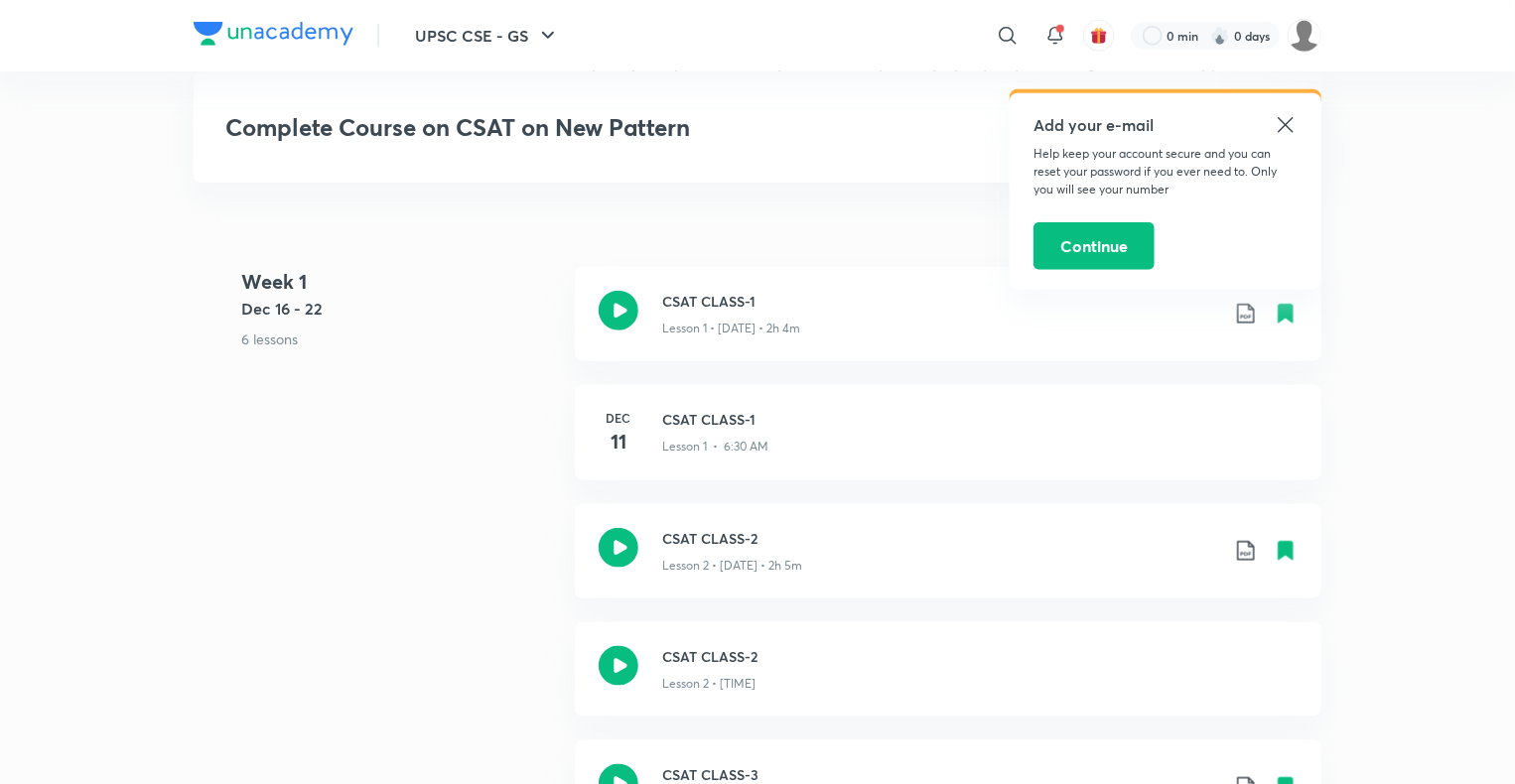 click 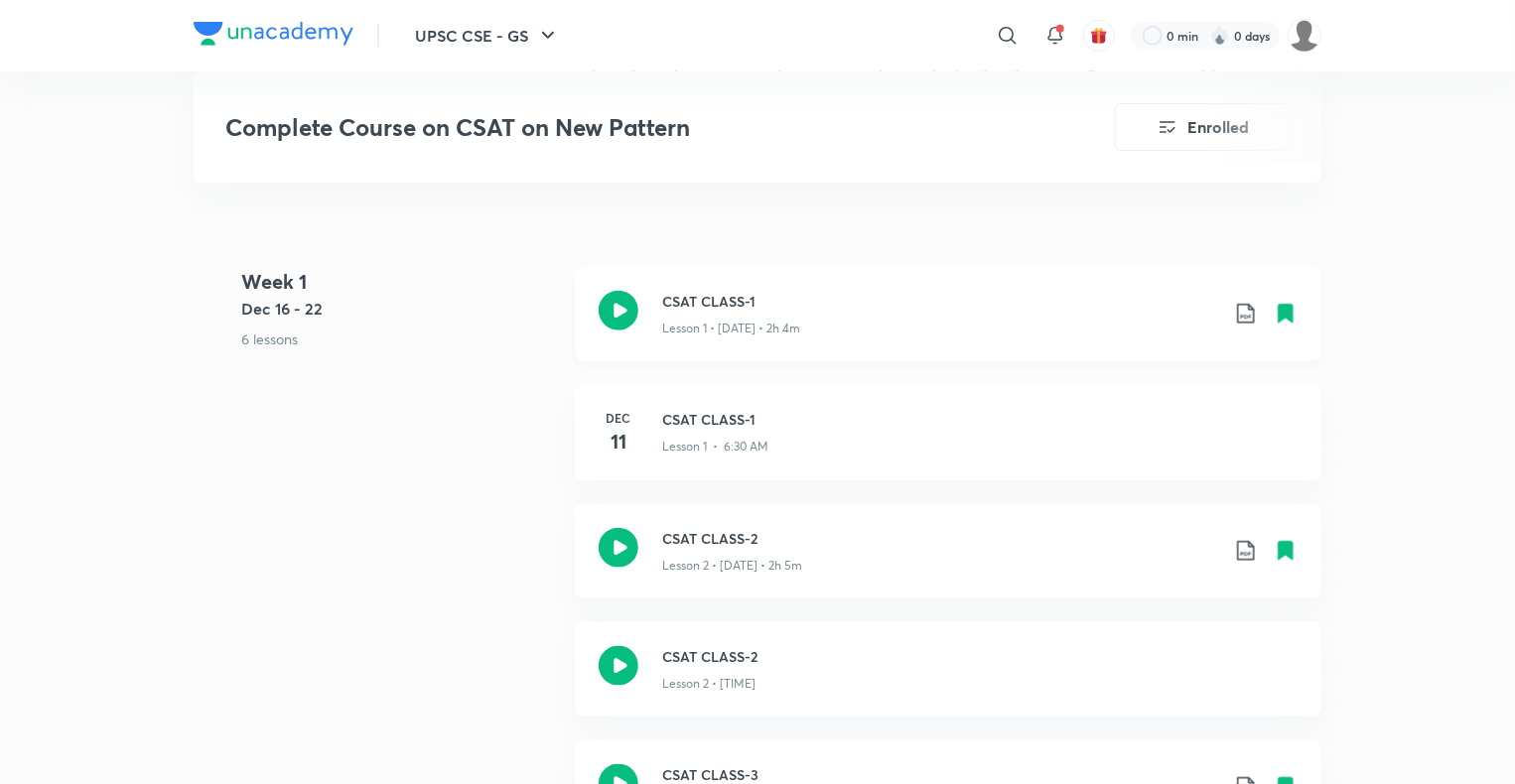 click on "CSAT CLASS-1" at bounding box center [940, 301] 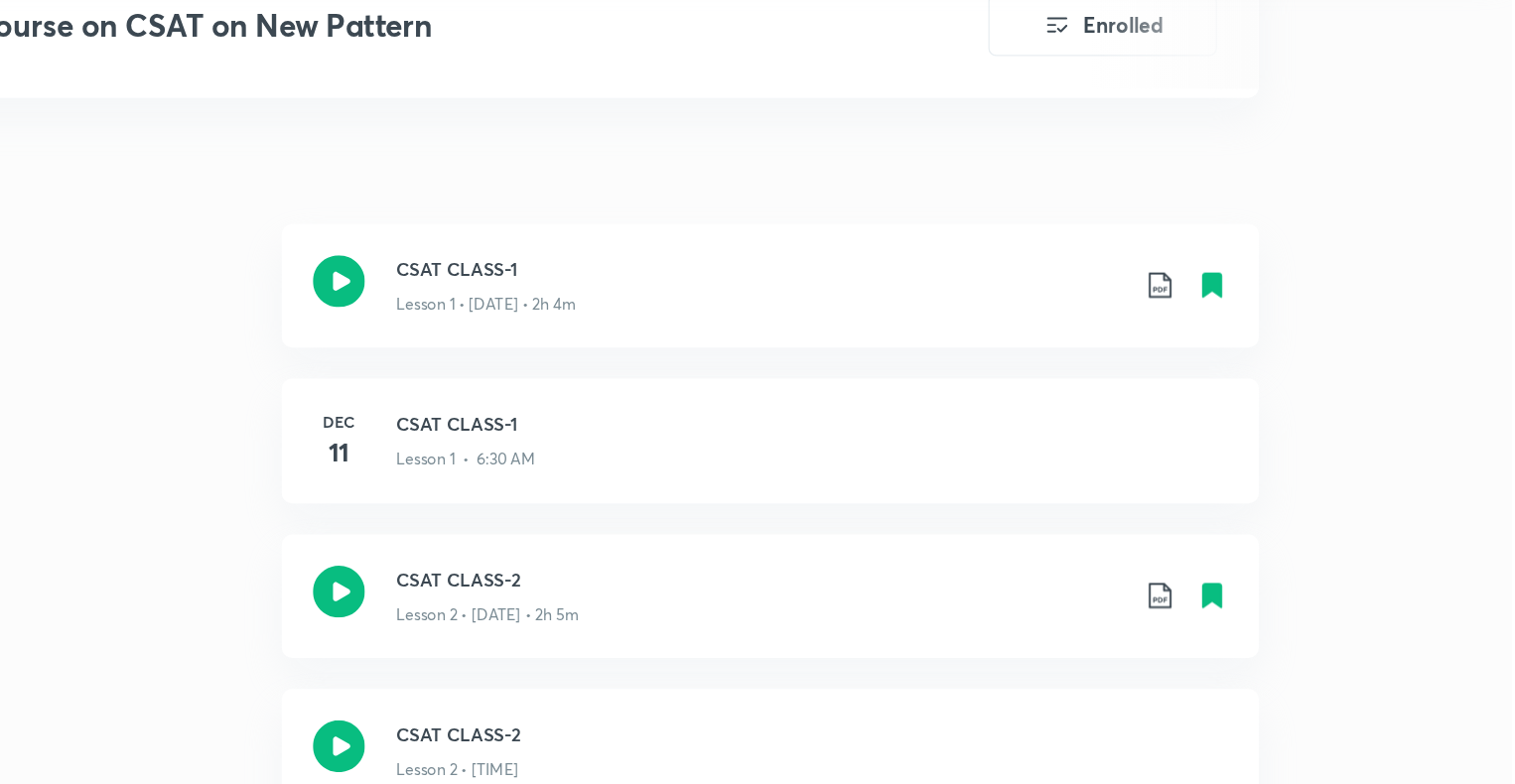 scroll, scrollTop: 861, scrollLeft: 0, axis: vertical 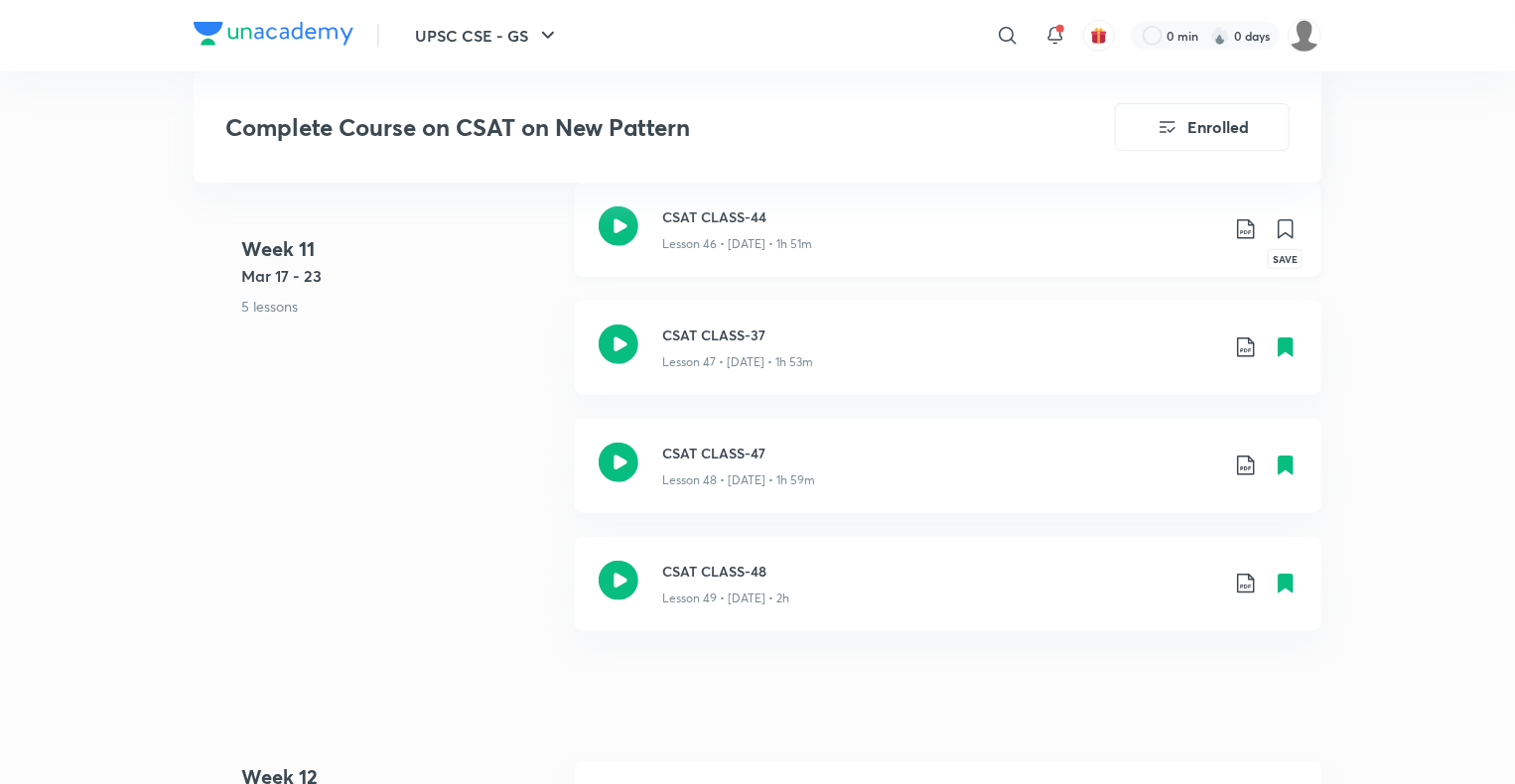 click 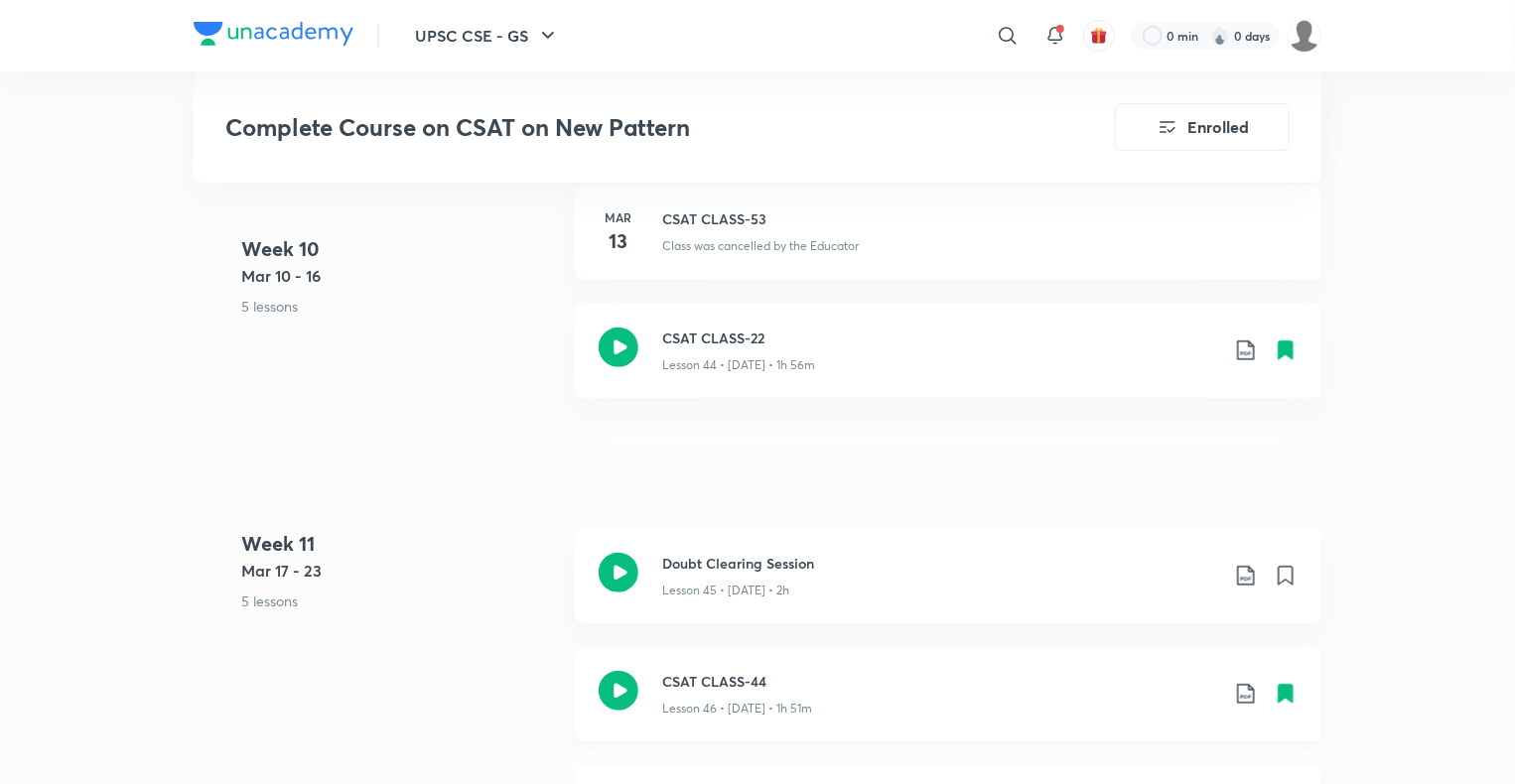 scroll, scrollTop: 8177, scrollLeft: 0, axis: vertical 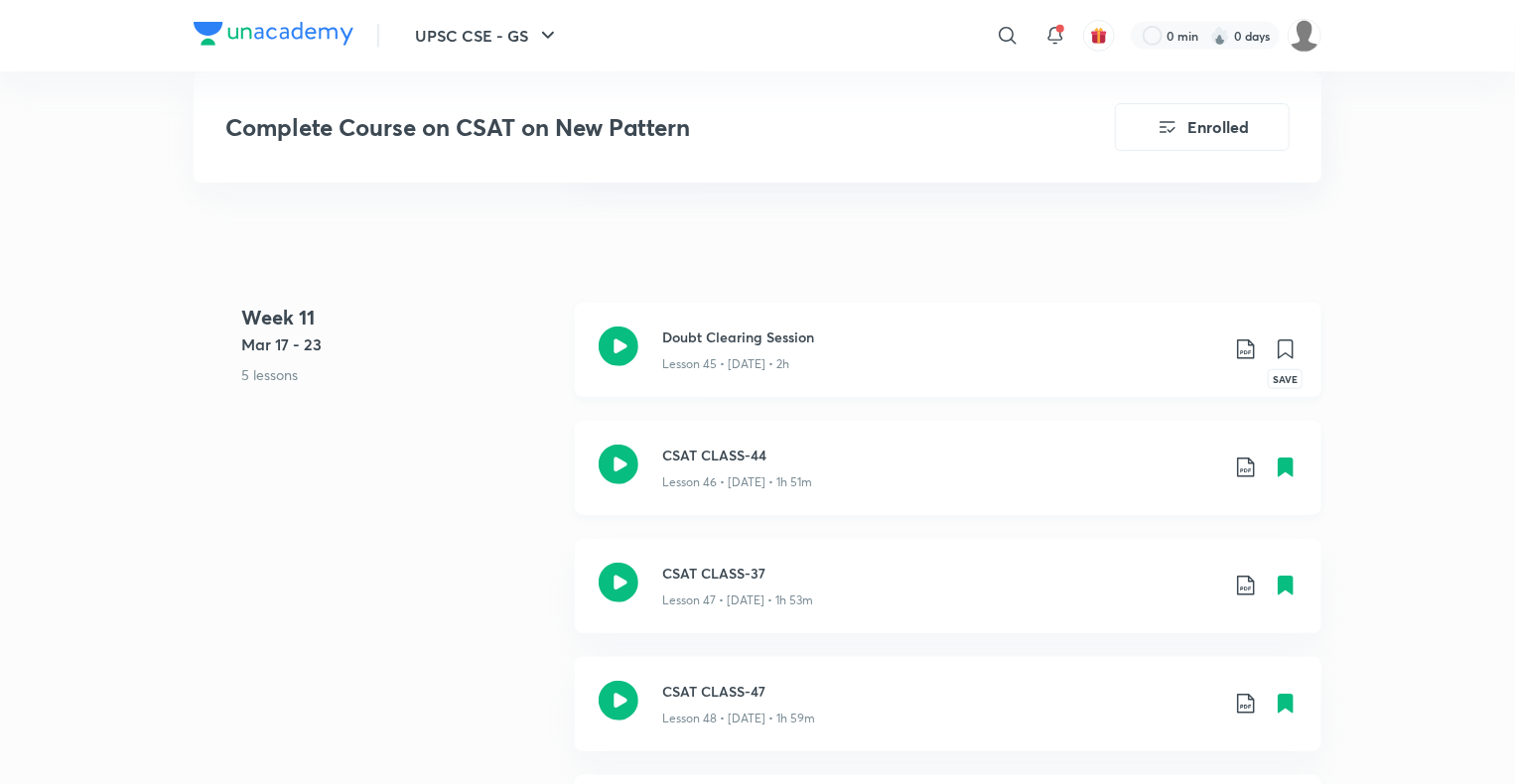 click 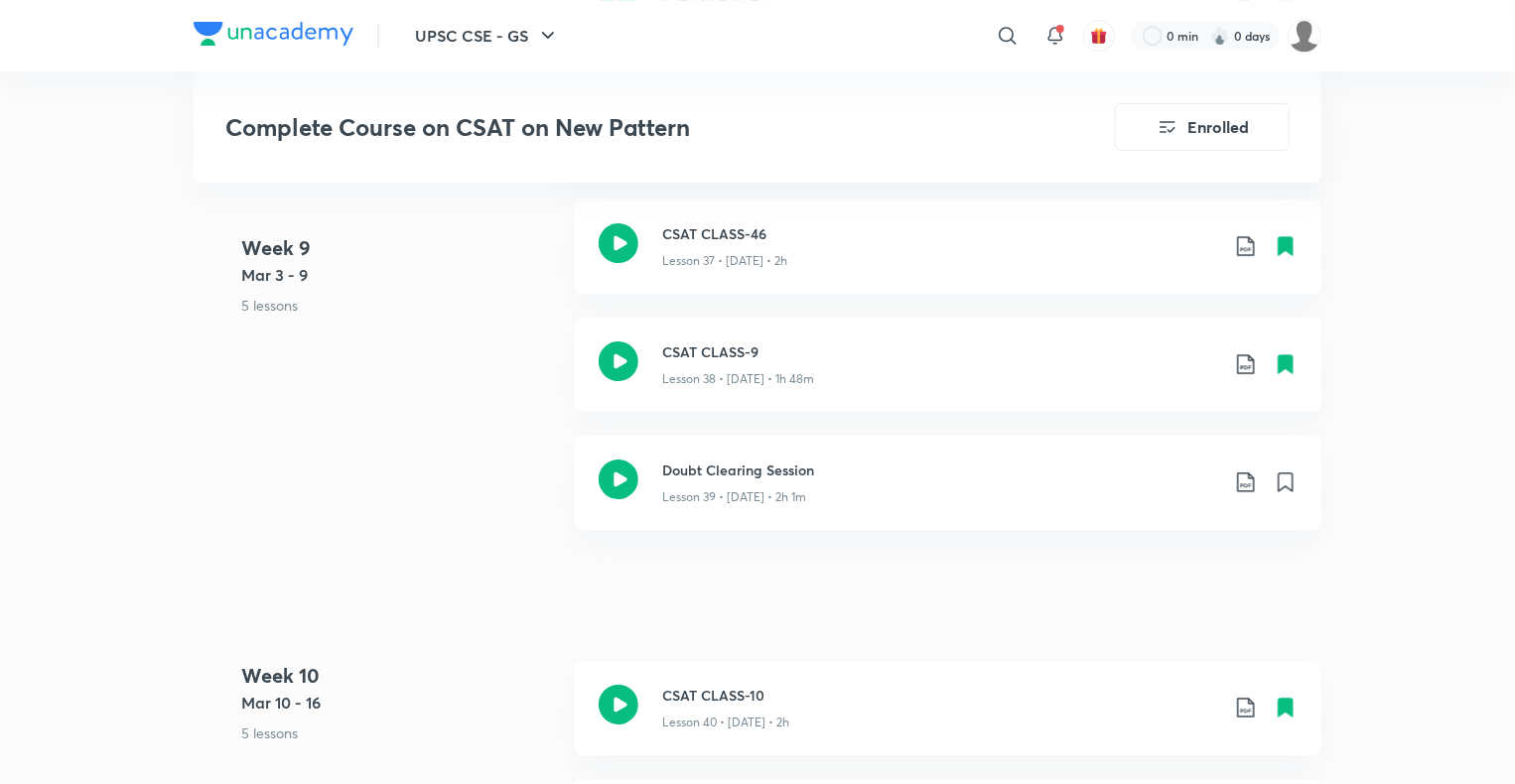 scroll, scrollTop: 7145, scrollLeft: 0, axis: vertical 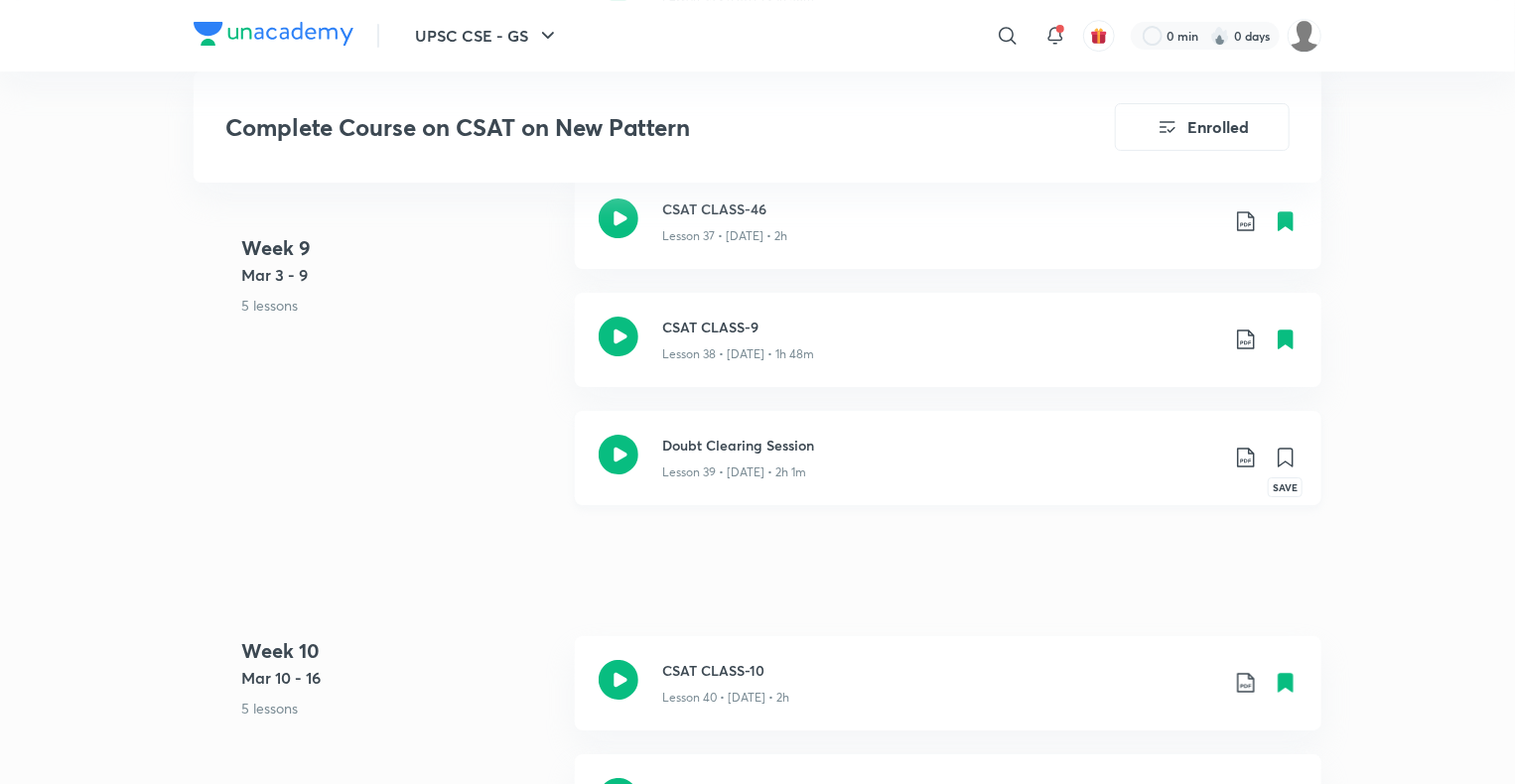 click 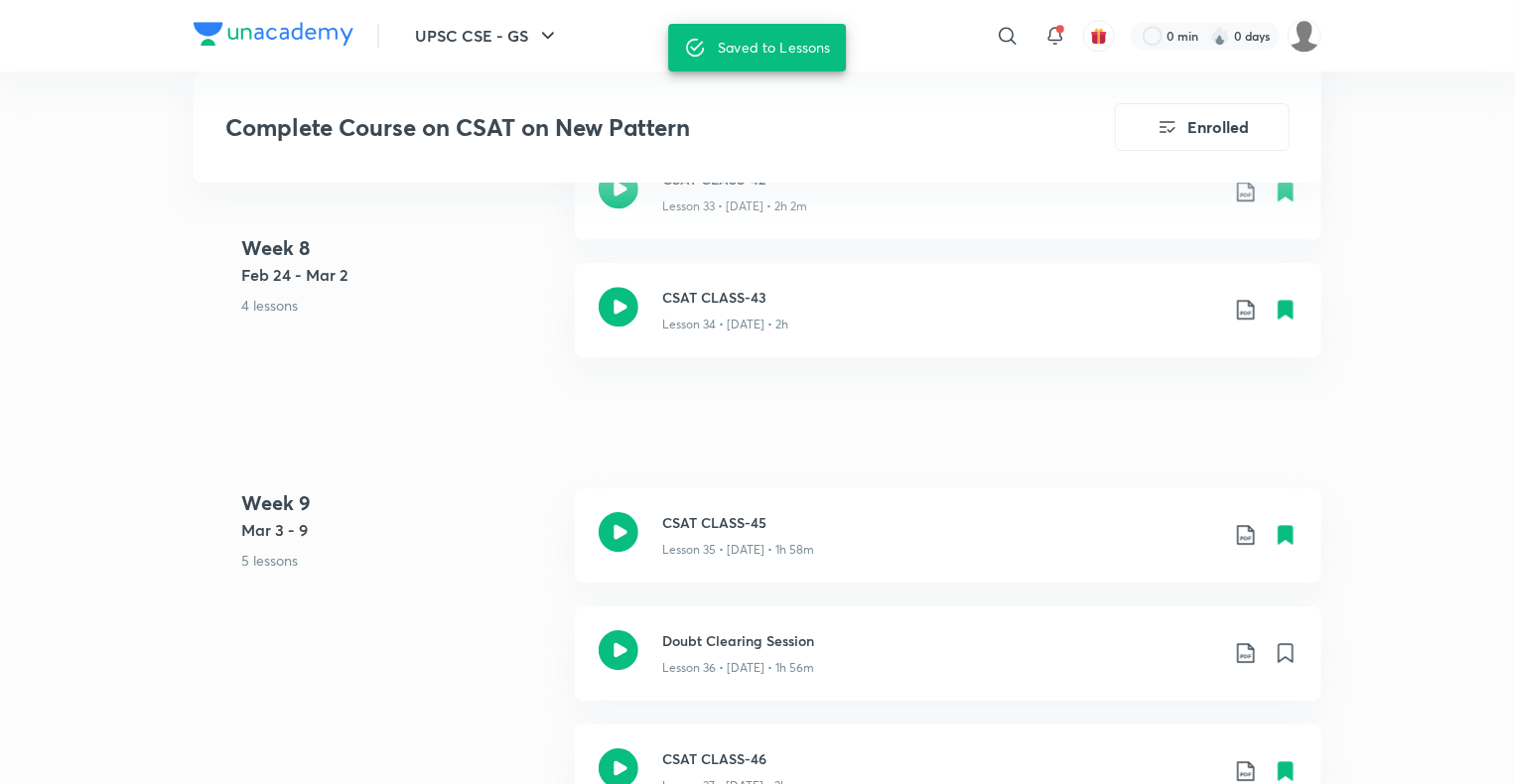 scroll, scrollTop: 6590, scrollLeft: 0, axis: vertical 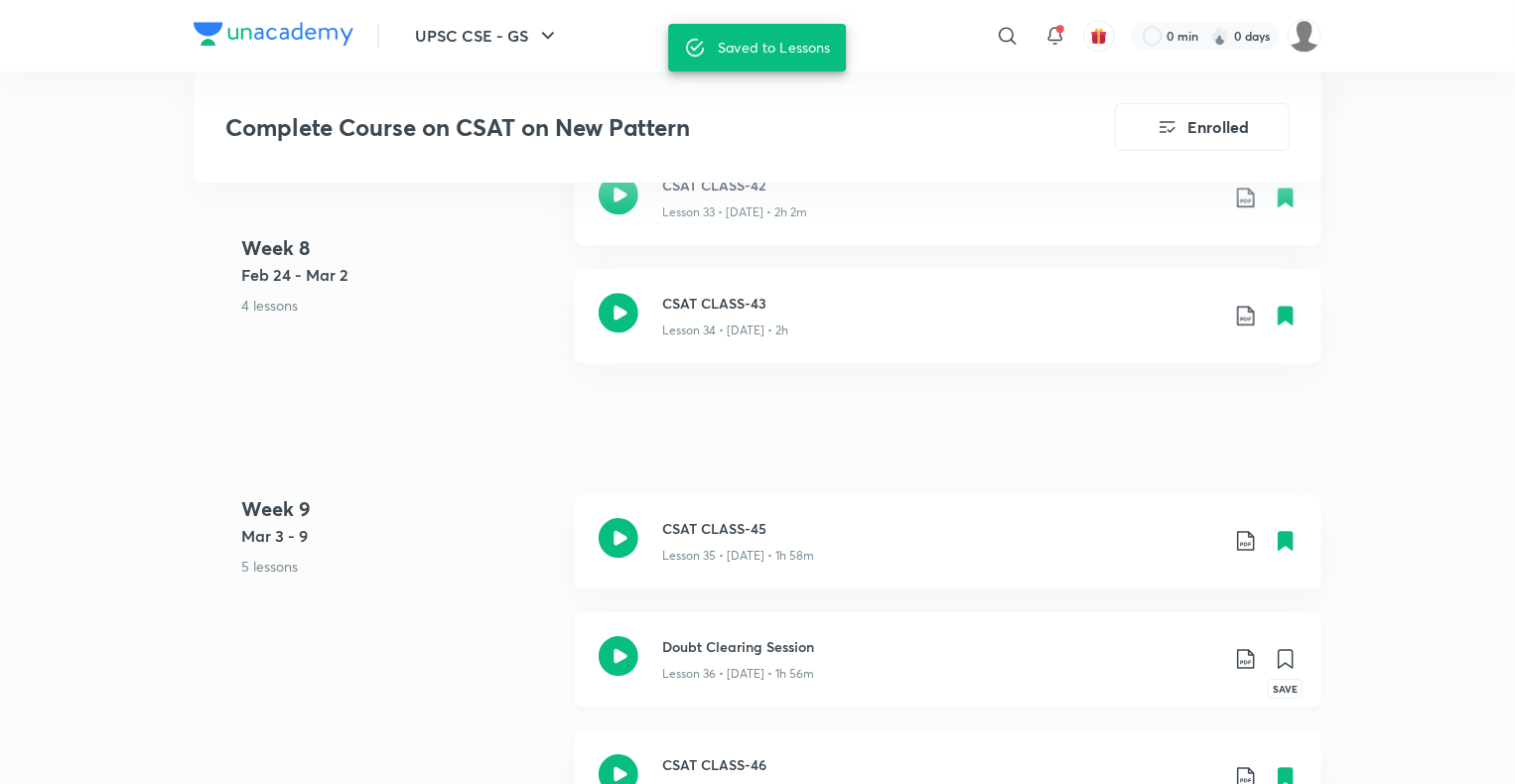 click 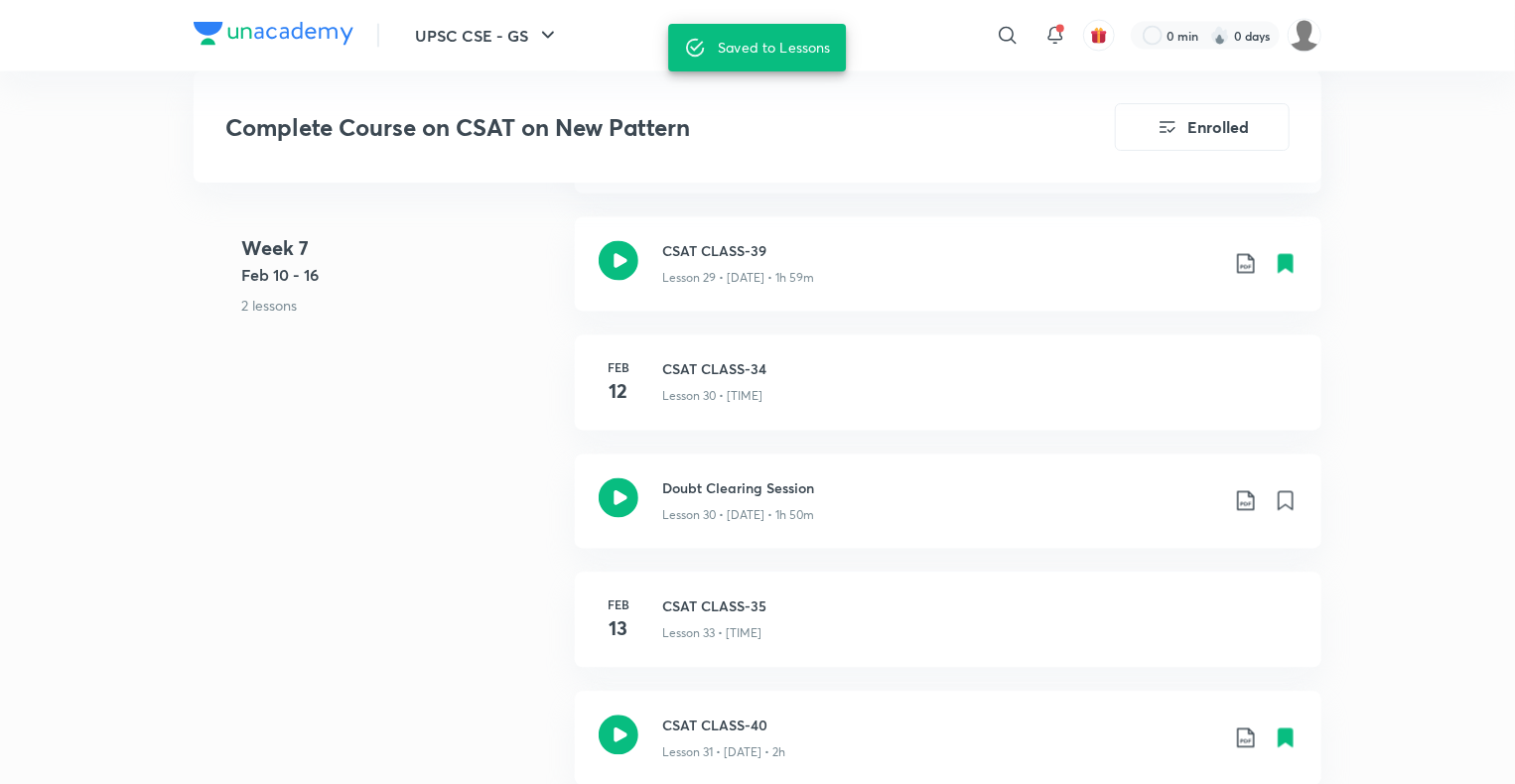 scroll, scrollTop: 5557, scrollLeft: 0, axis: vertical 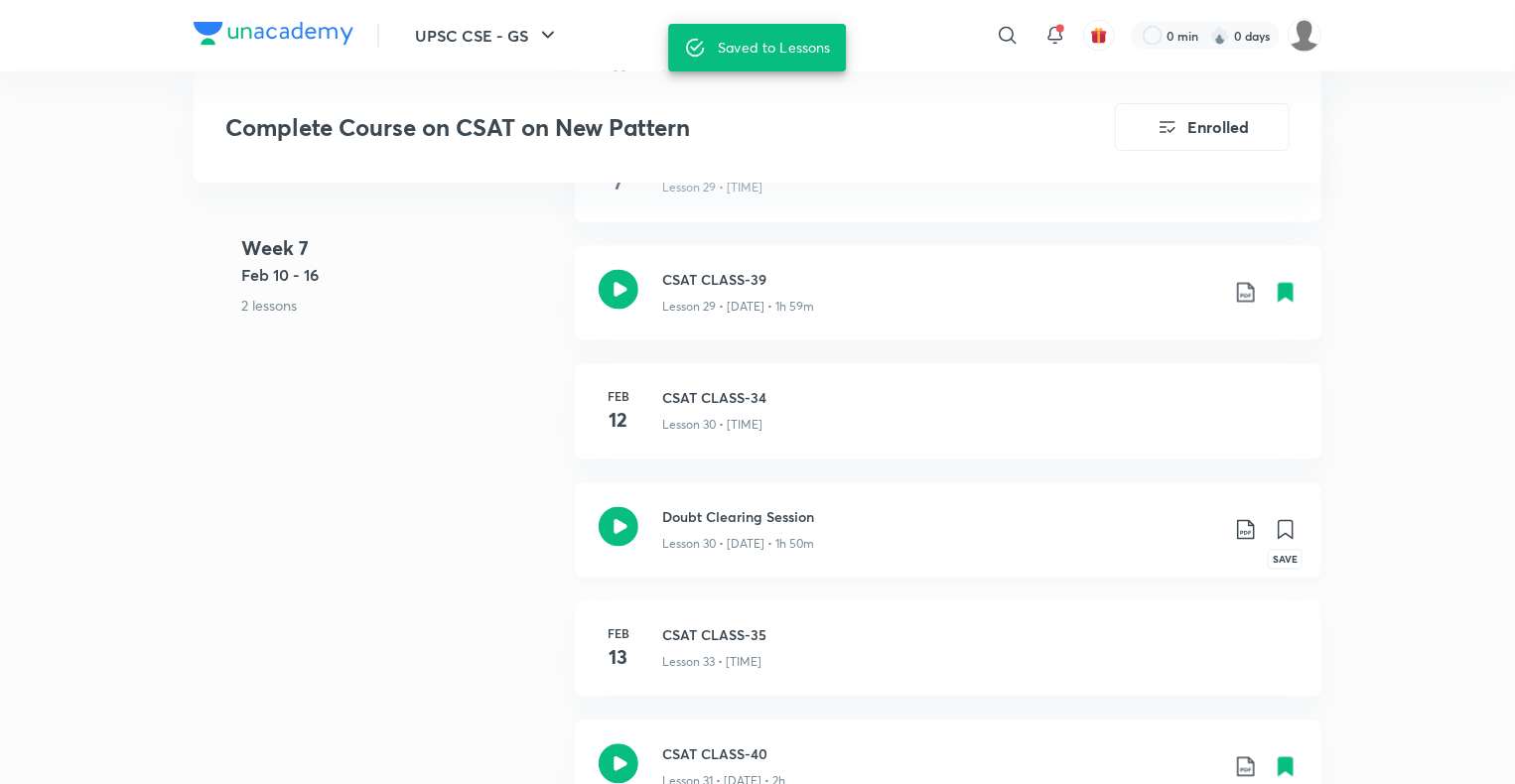 click 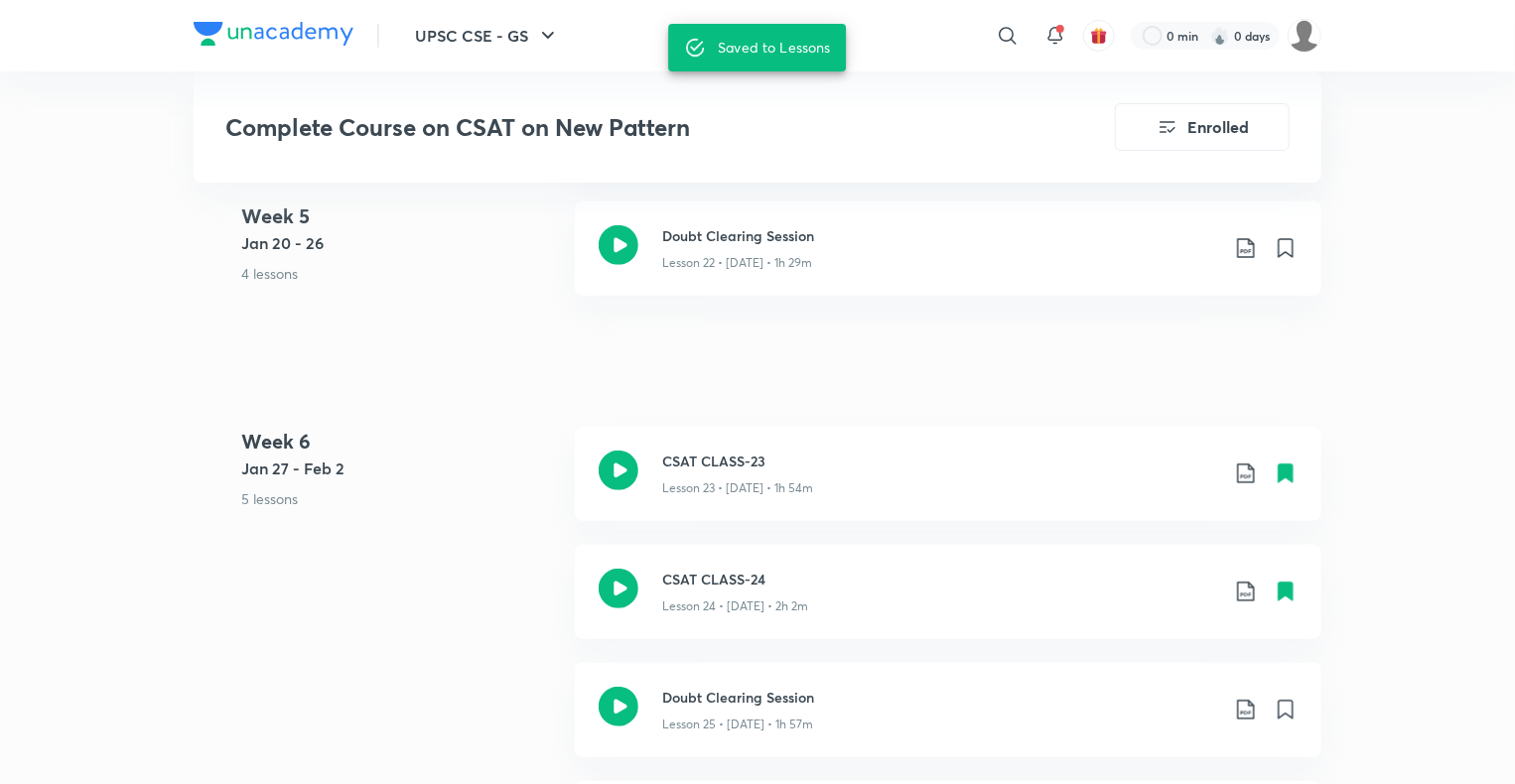 scroll, scrollTop: 4089, scrollLeft: 0, axis: vertical 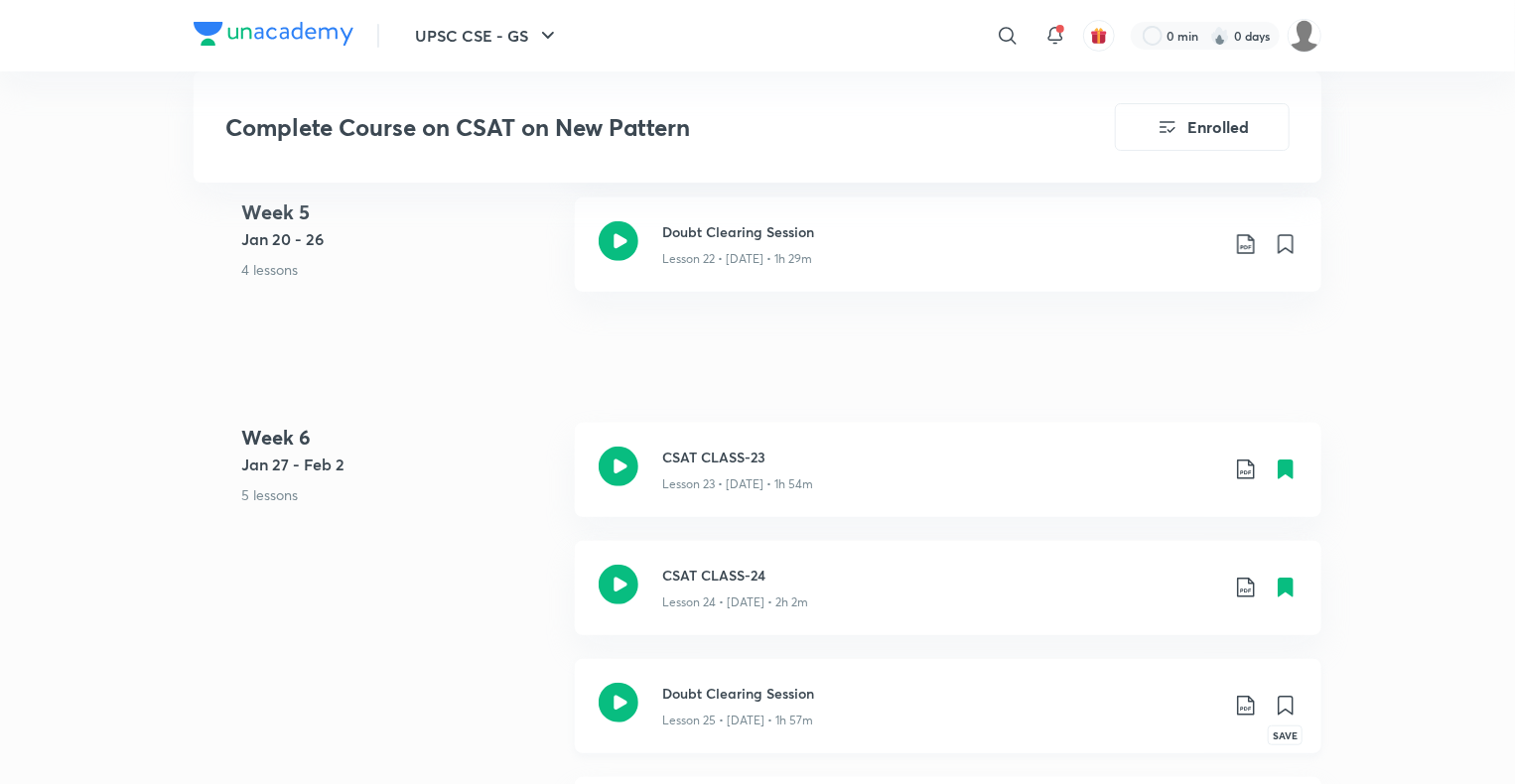 click 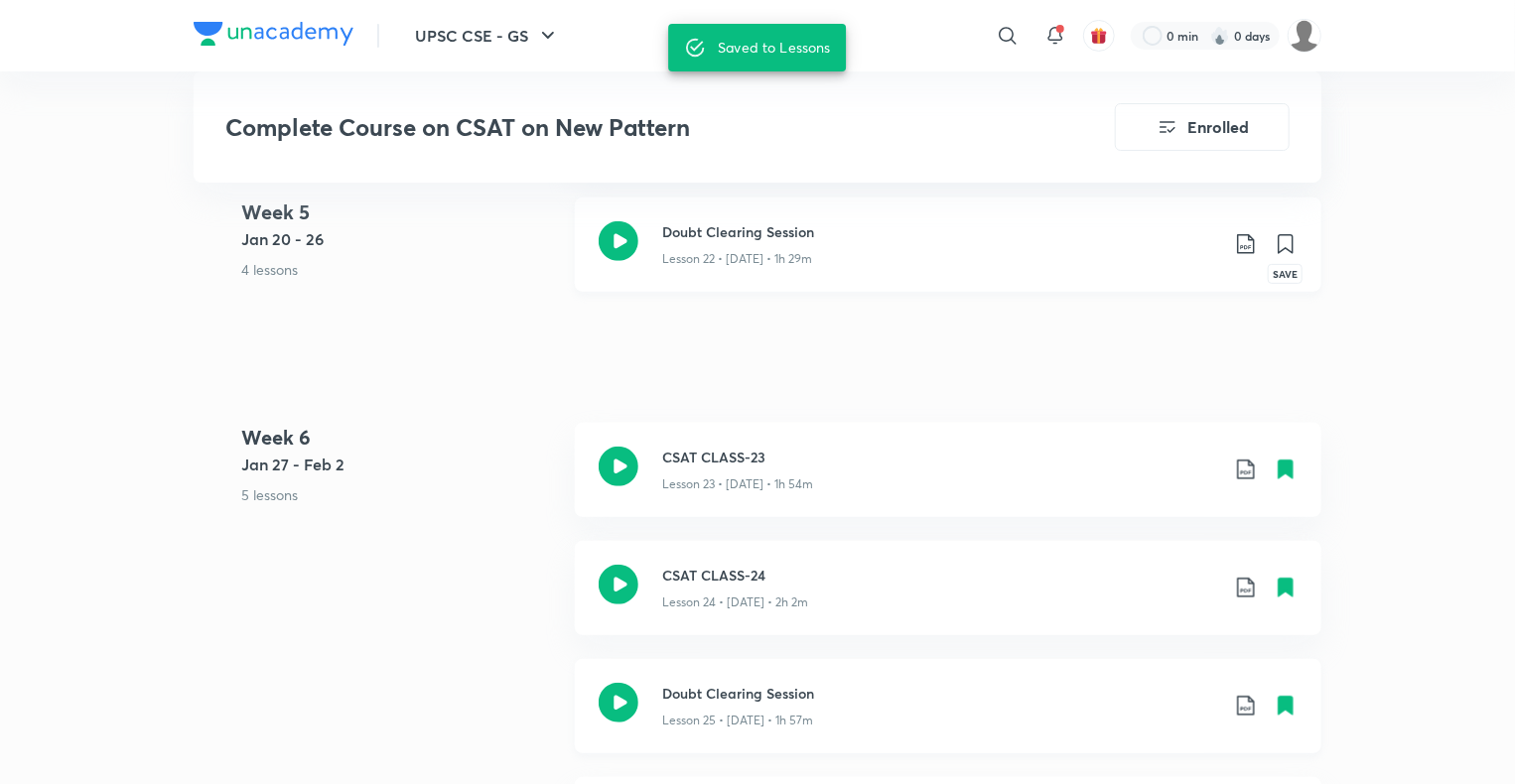 click 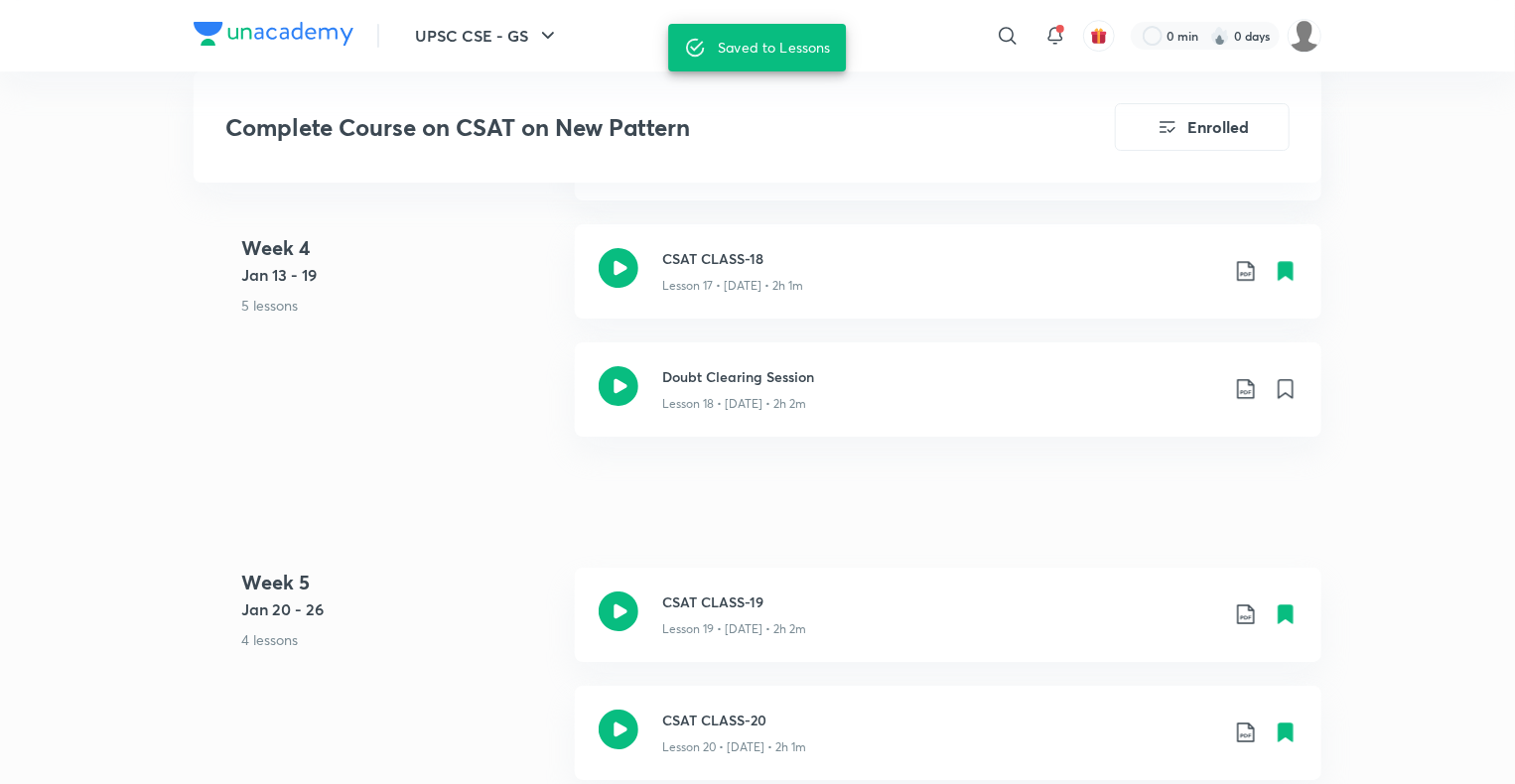 scroll, scrollTop: 3255, scrollLeft: 0, axis: vertical 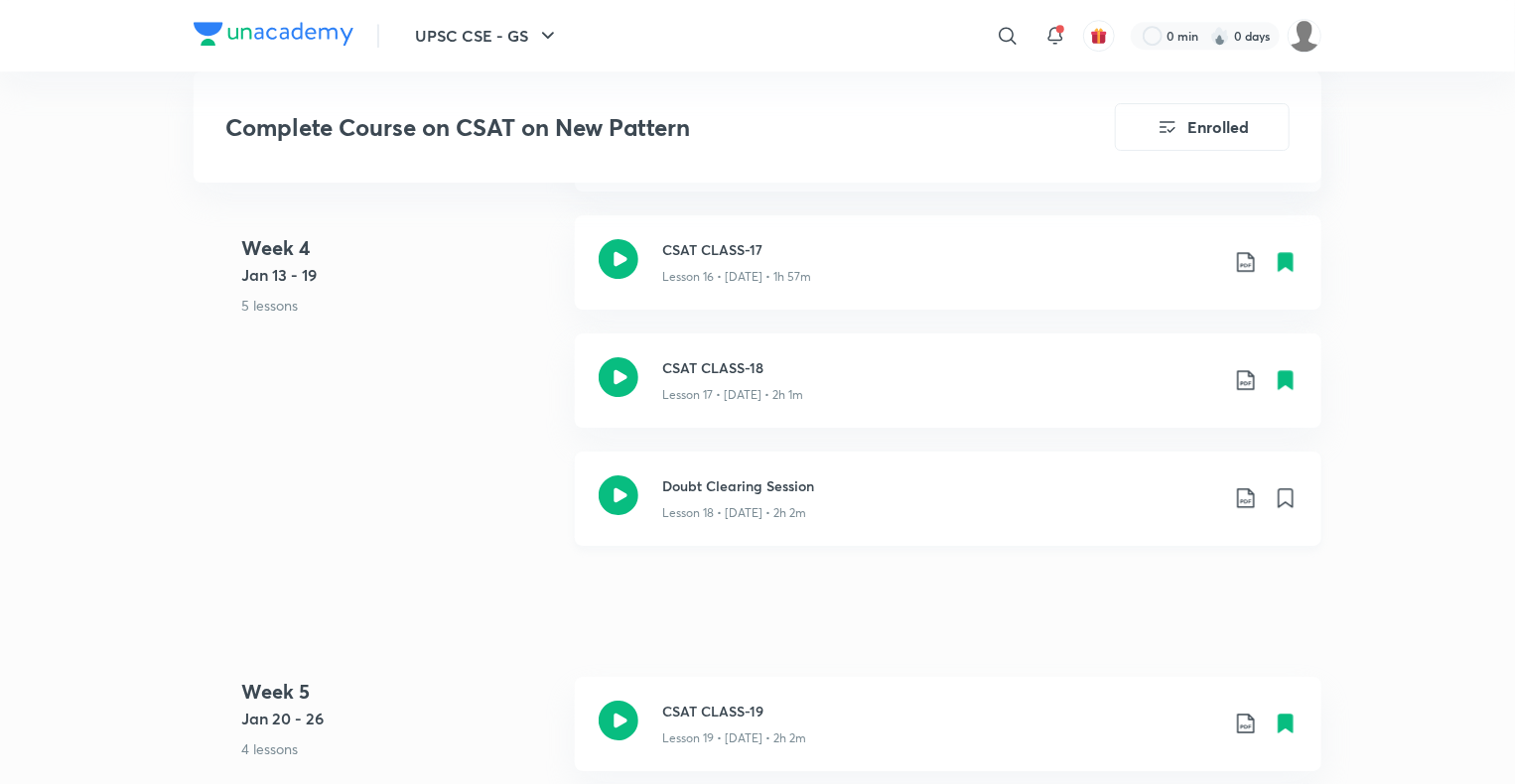 click on "Doubt Clearing Session Lesson 18 • [DATE] • 2h 2m" at bounding box center [980, 498] 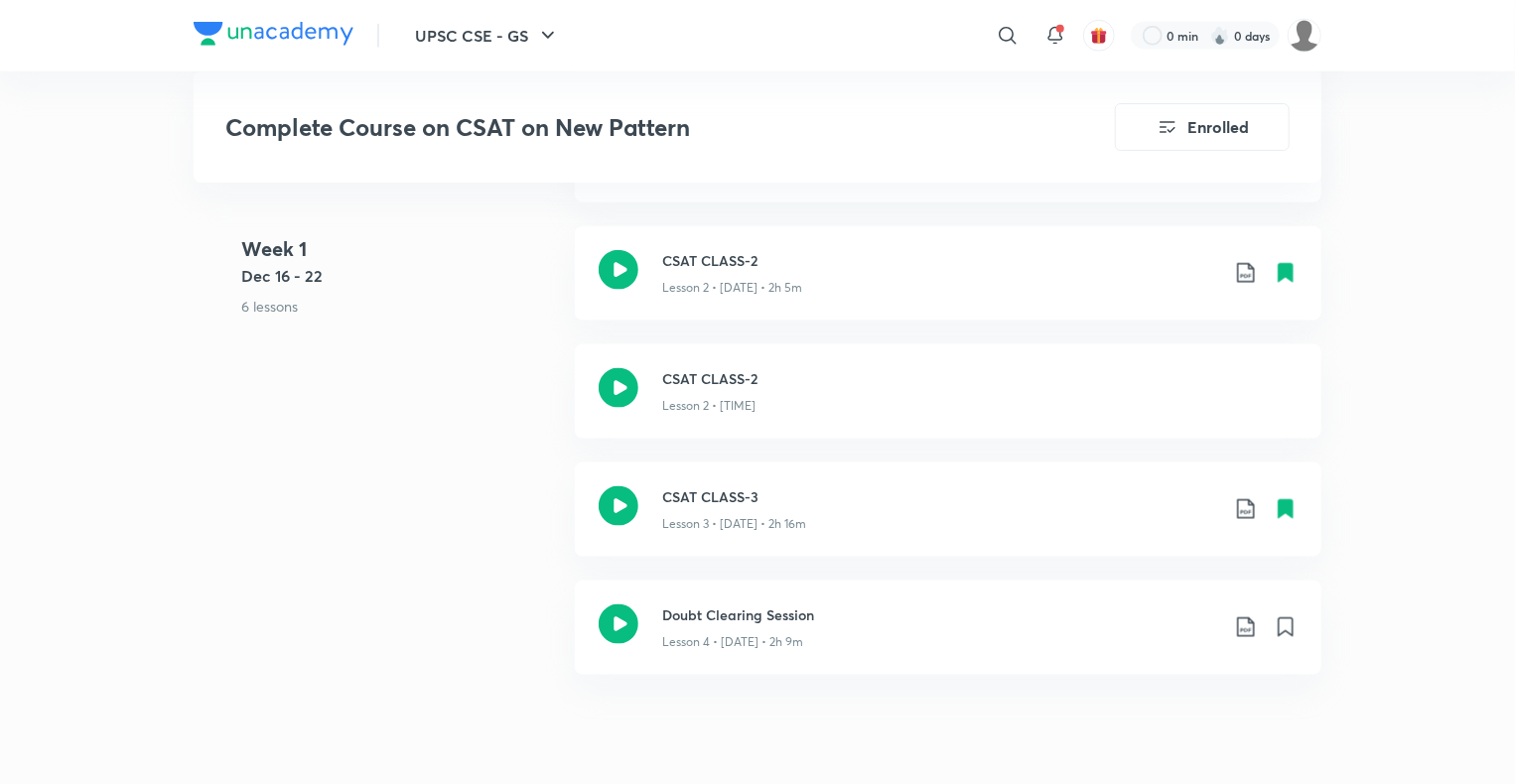 scroll, scrollTop: 1191, scrollLeft: 0, axis: vertical 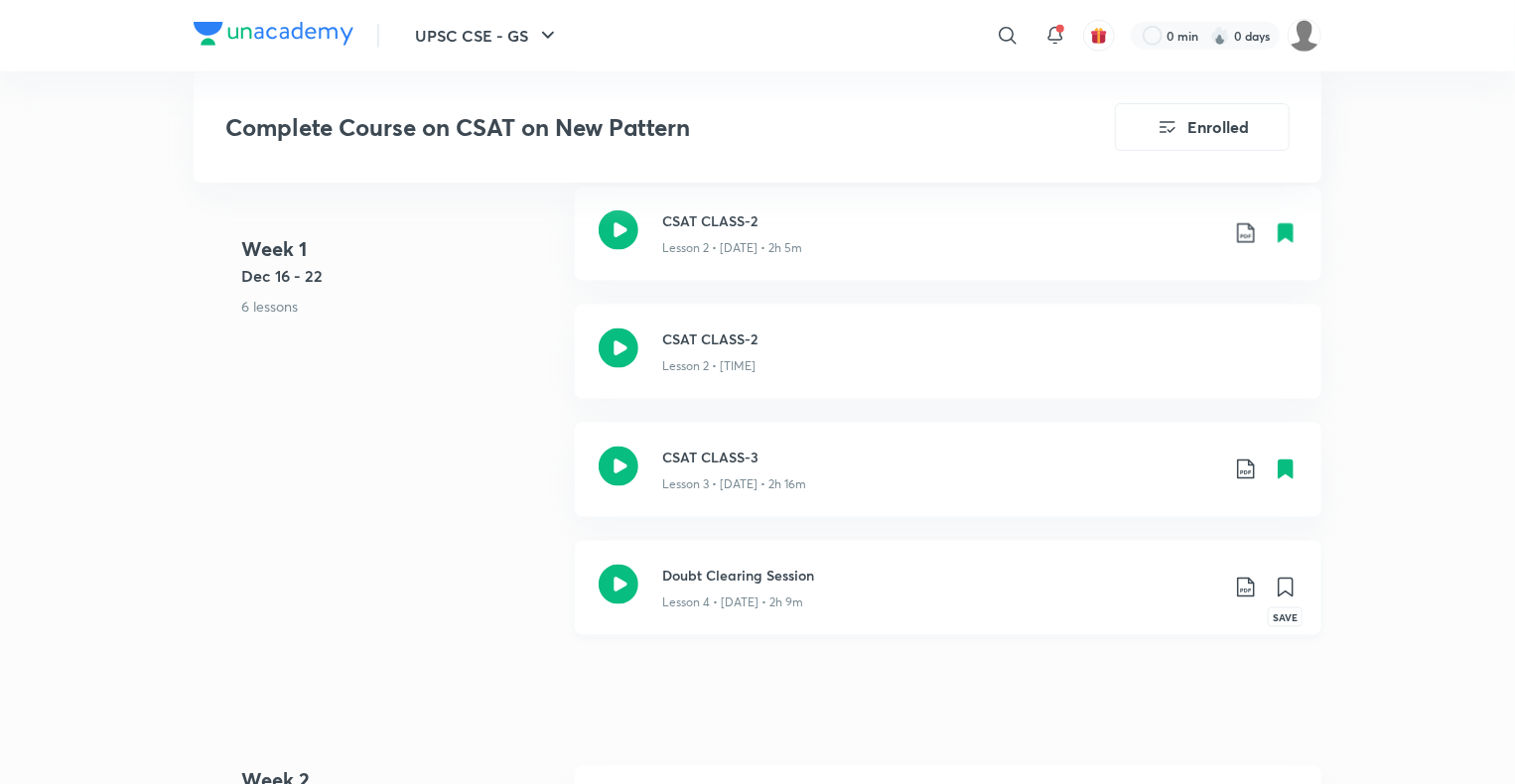 click 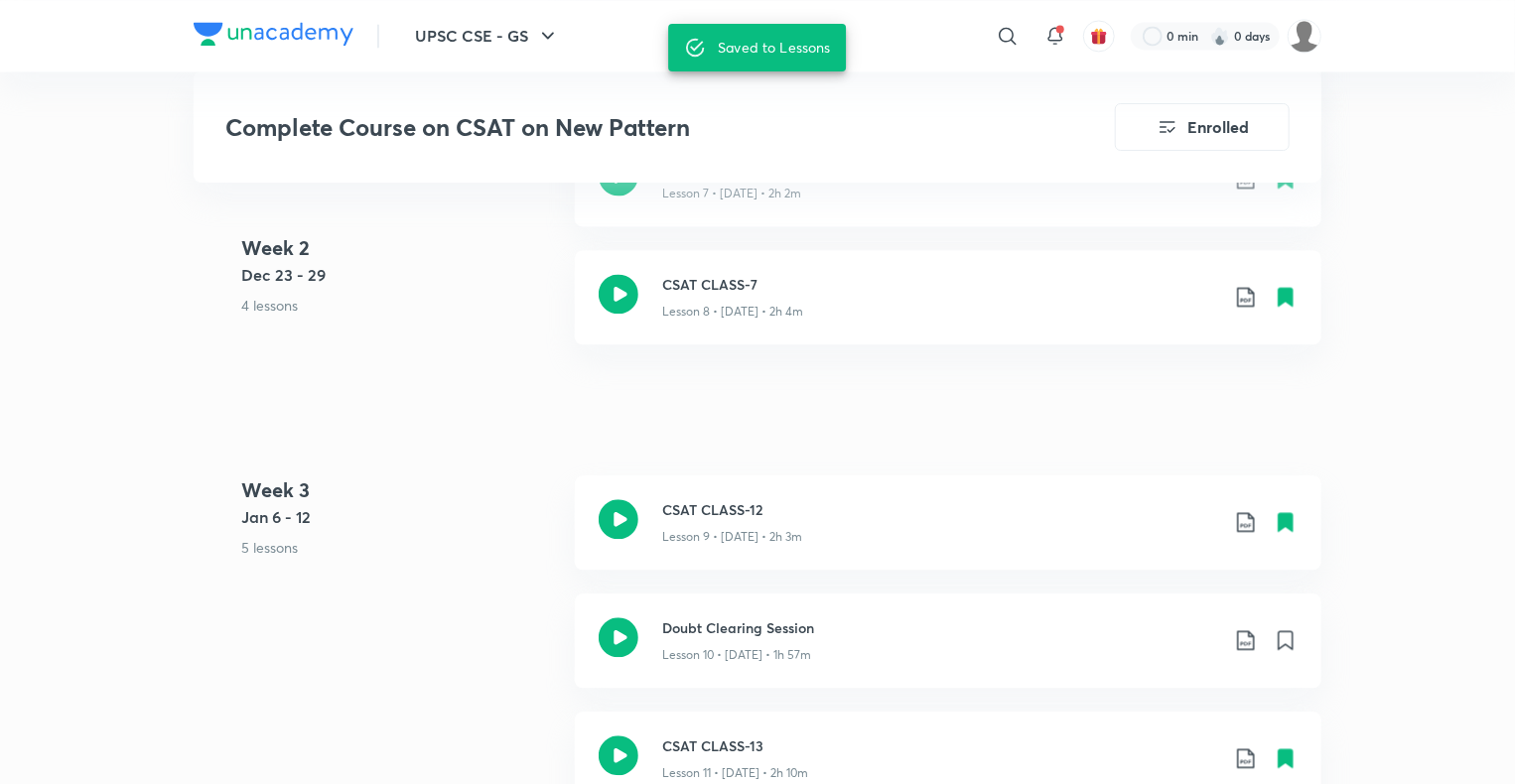 scroll, scrollTop: 2064, scrollLeft: 0, axis: vertical 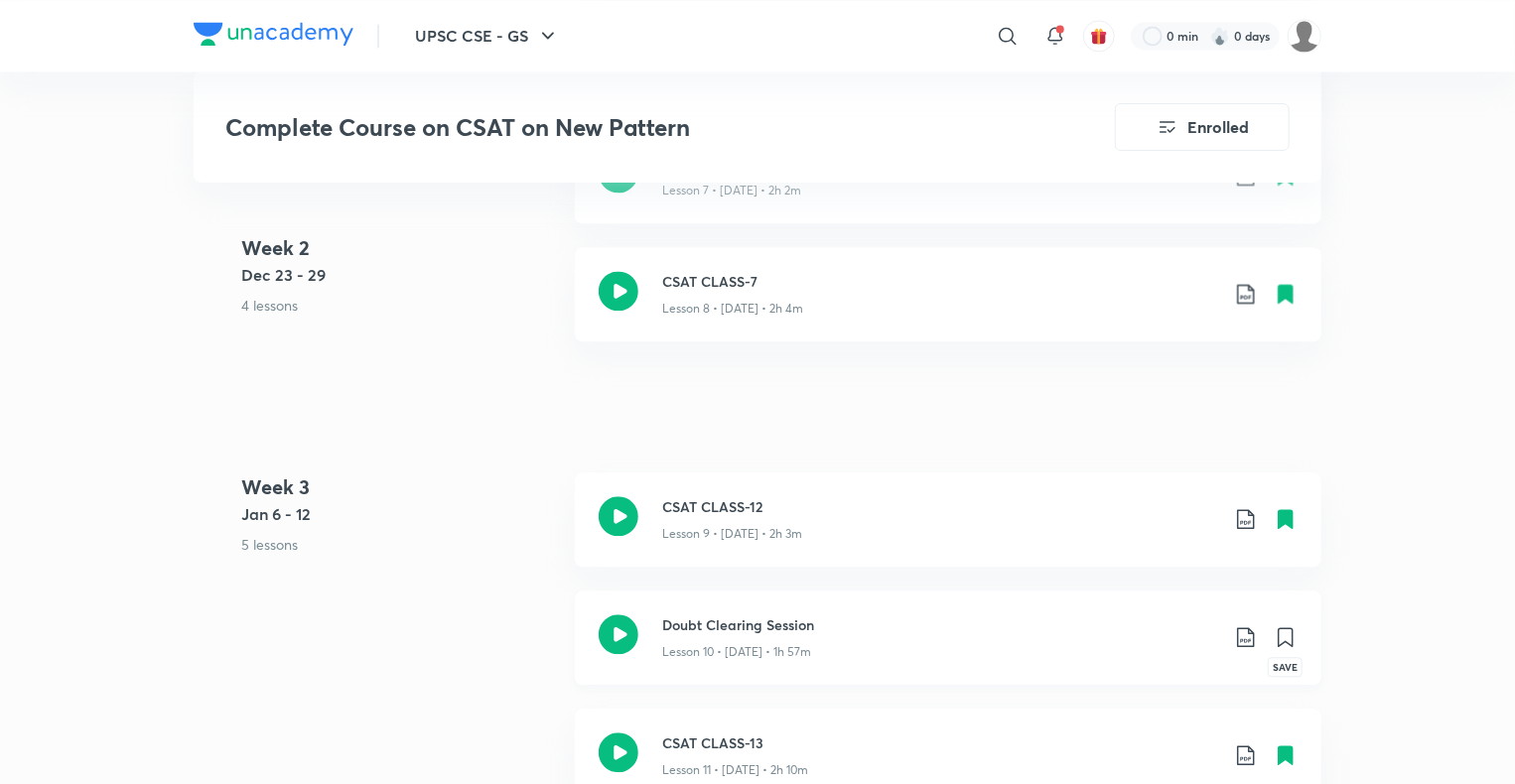 click 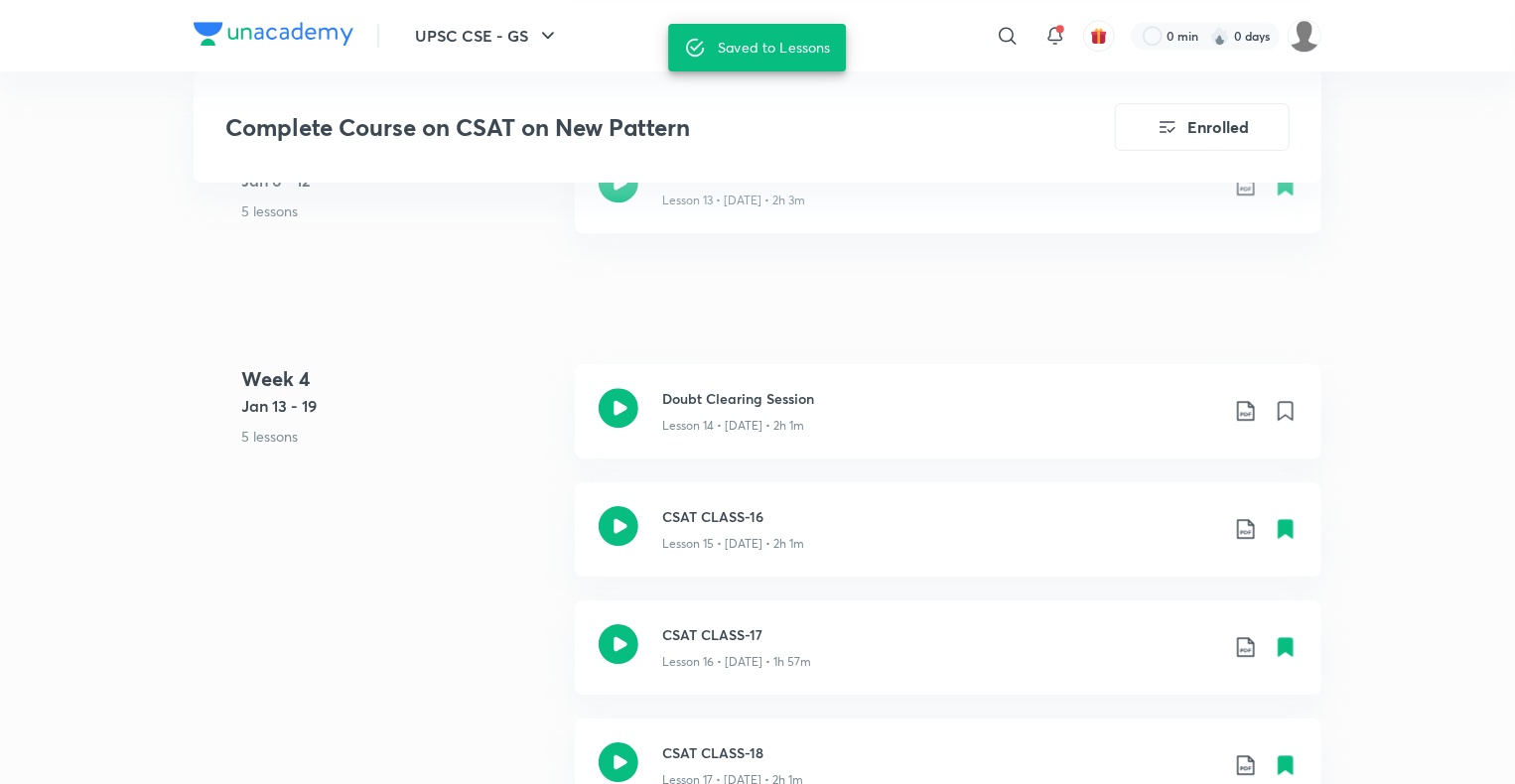 scroll, scrollTop: 2938, scrollLeft: 0, axis: vertical 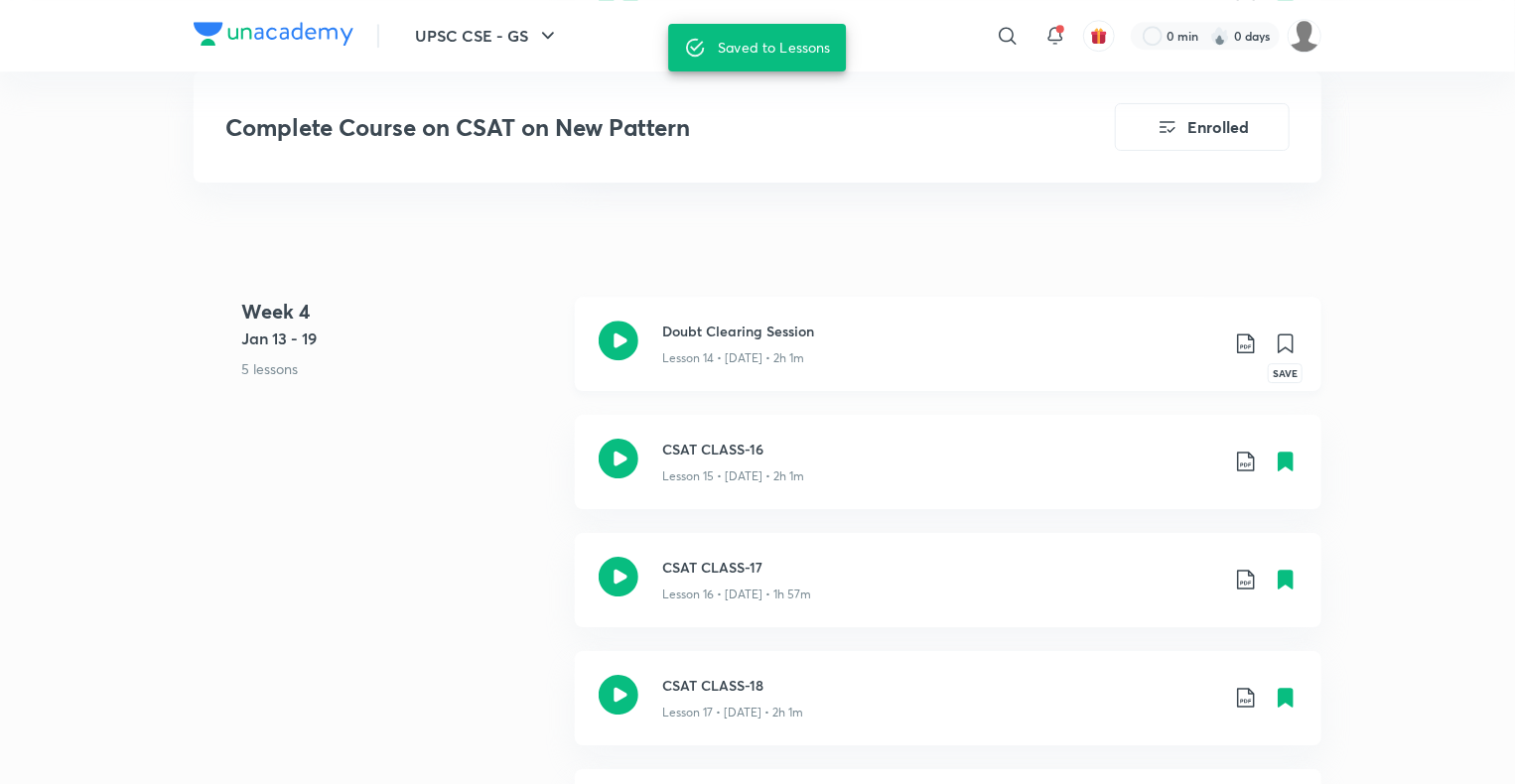 click 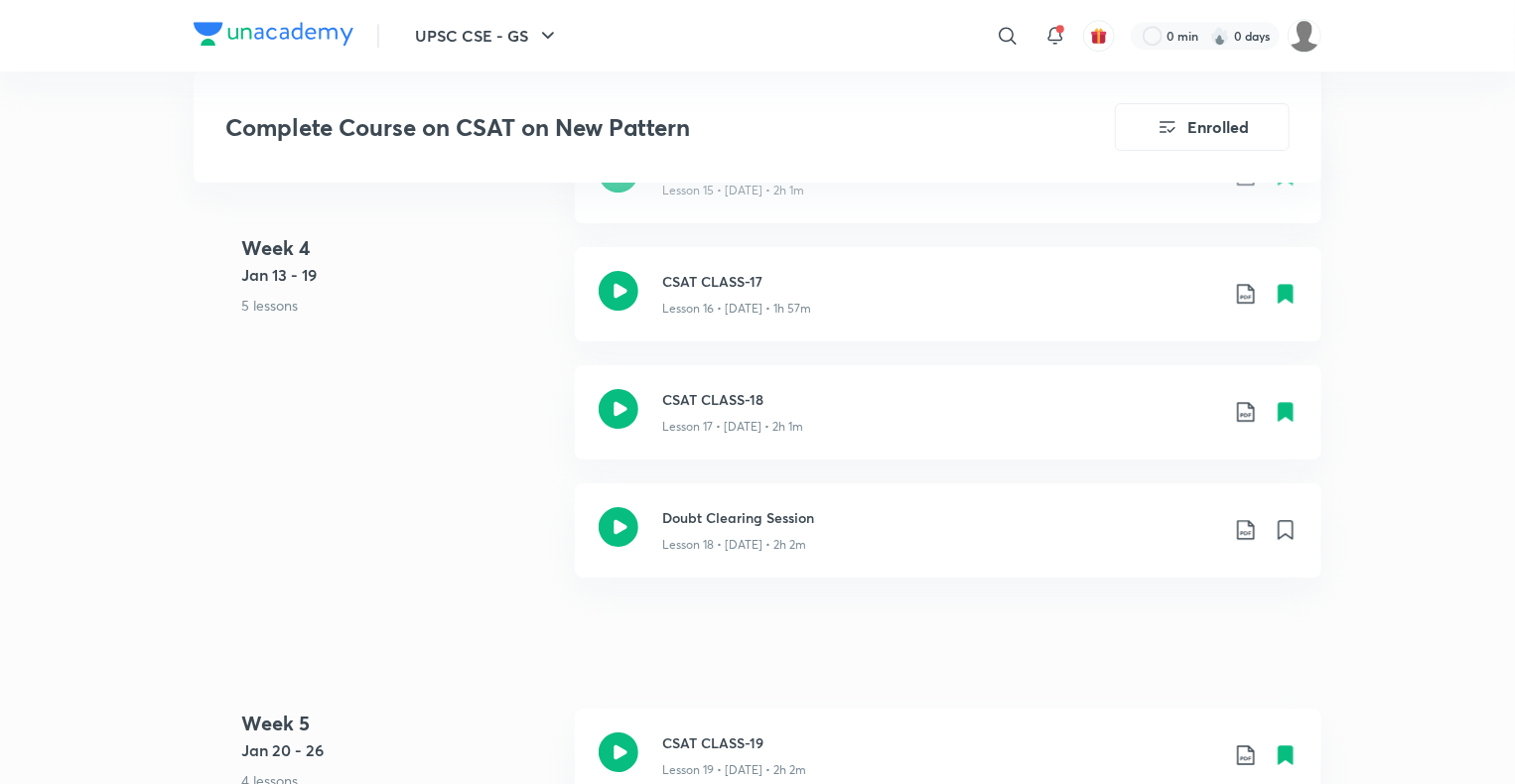 scroll, scrollTop: 3334, scrollLeft: 0, axis: vertical 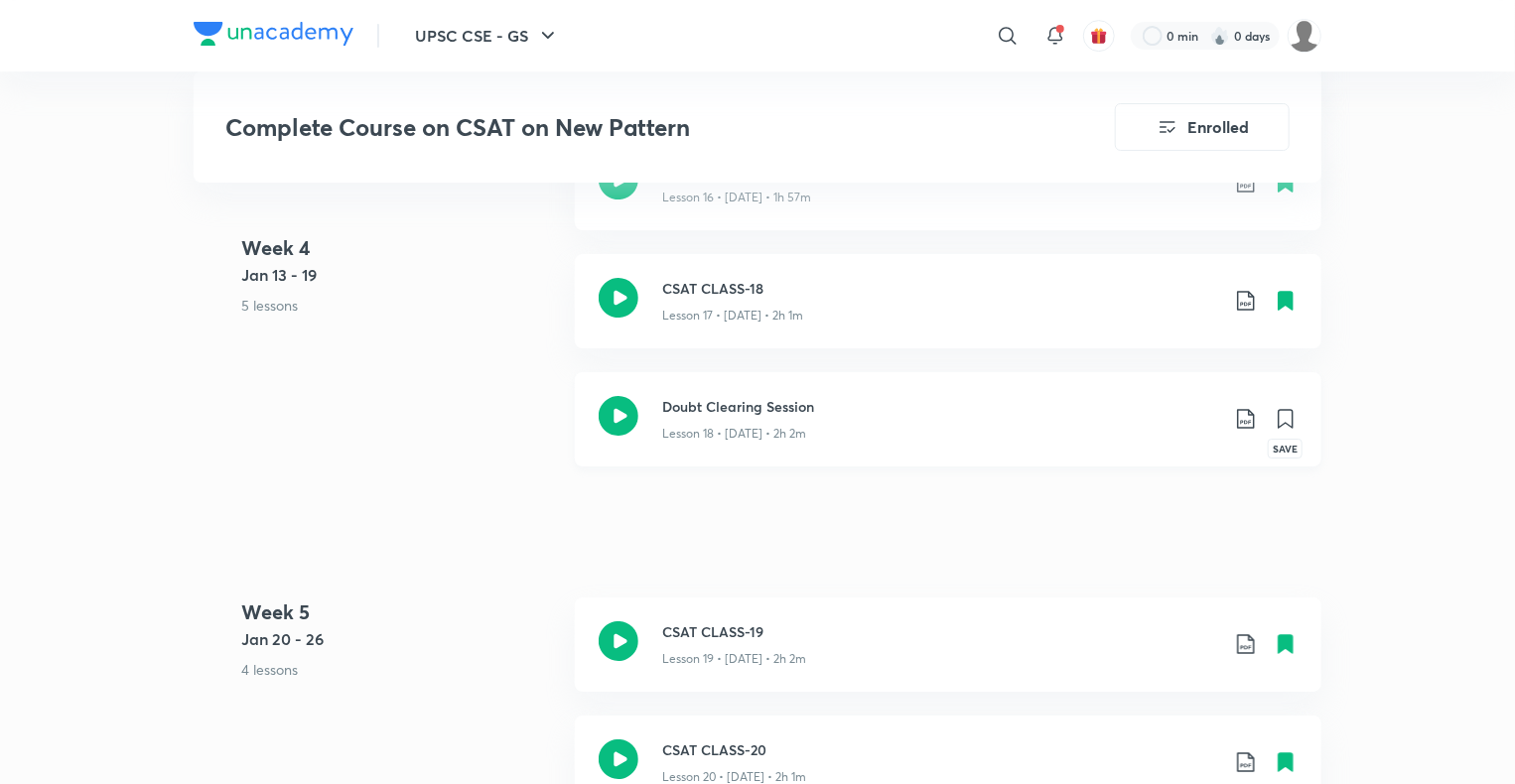 click 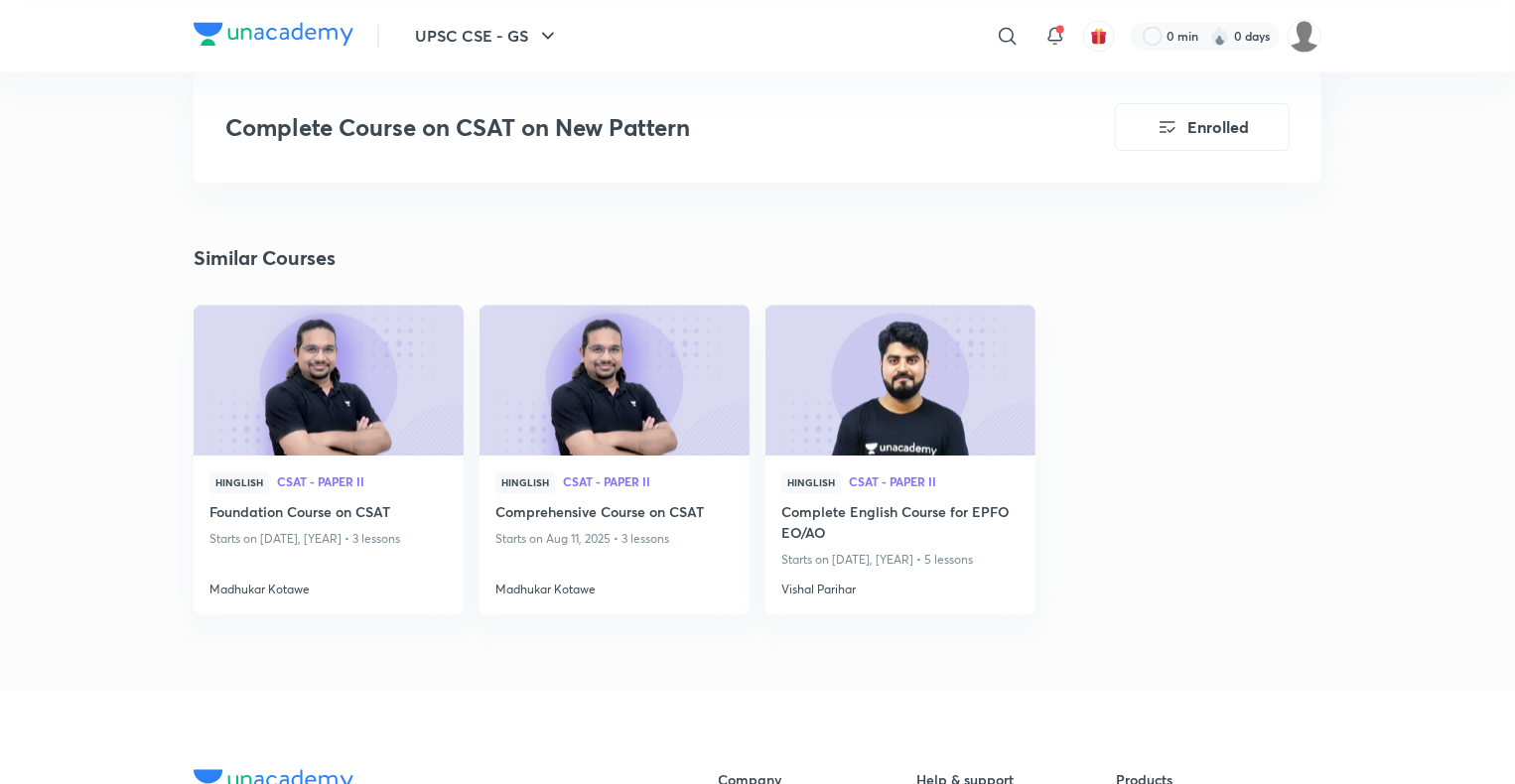 scroll, scrollTop: 9527, scrollLeft: 0, axis: vertical 